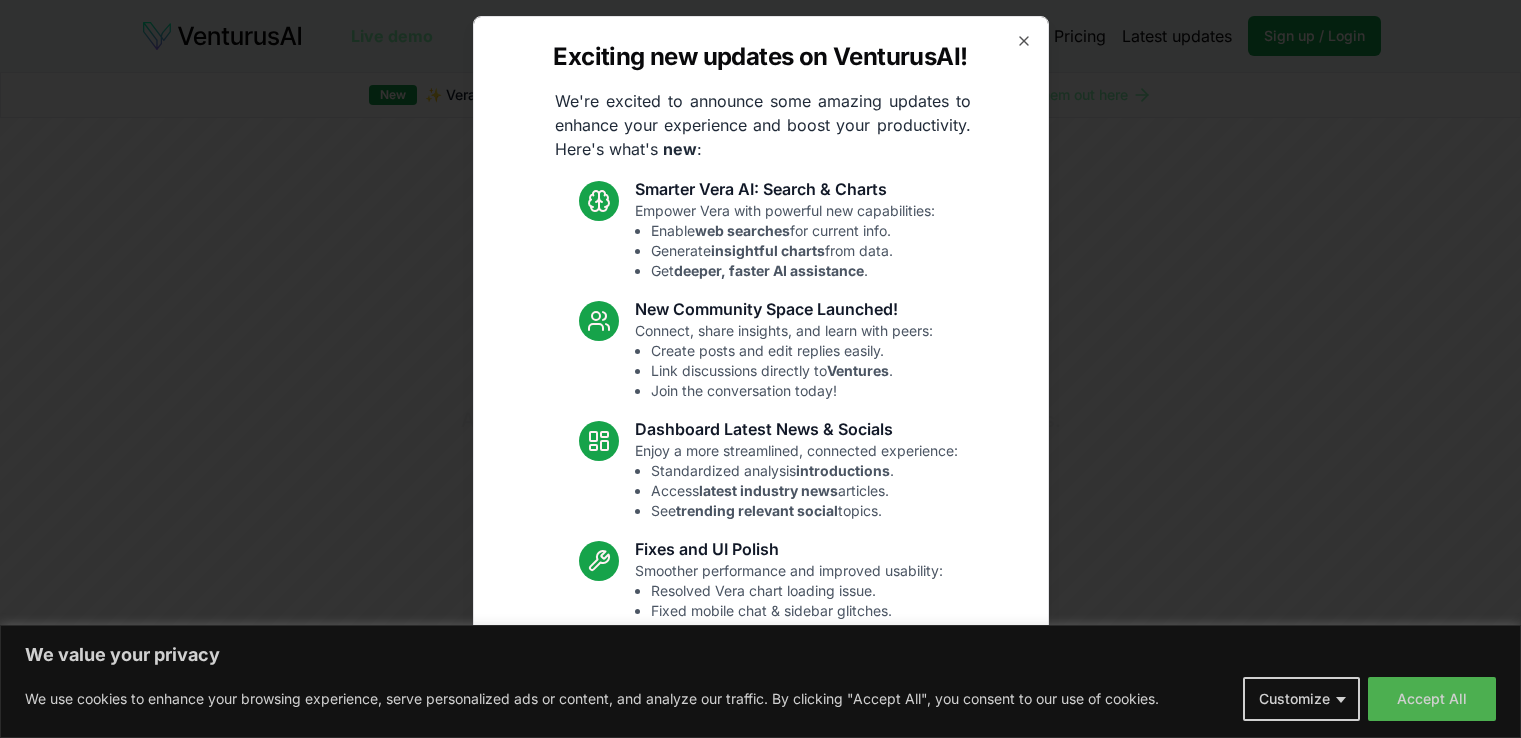 scroll, scrollTop: 0, scrollLeft: 0, axis: both 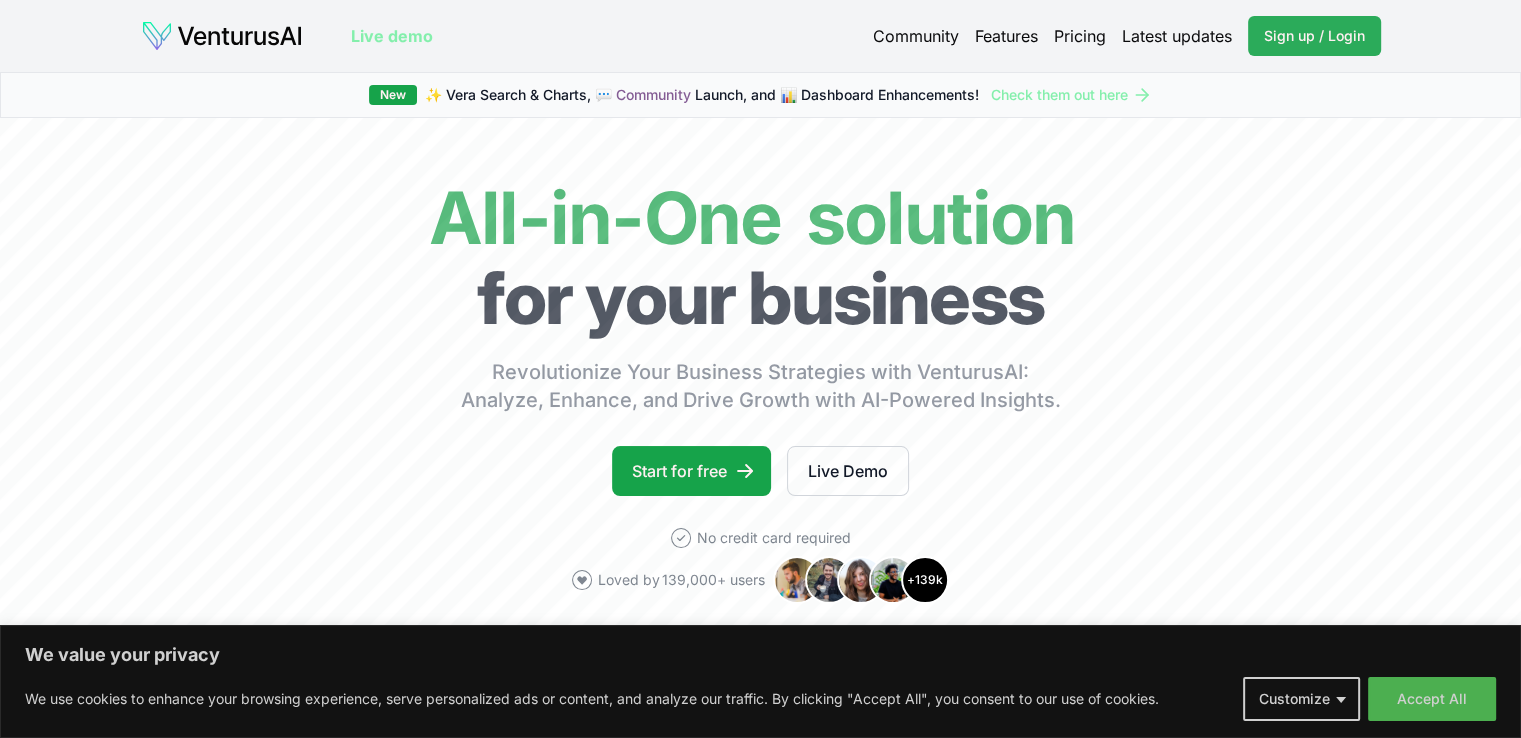 click on "Sign up / Login" at bounding box center (1314, 36) 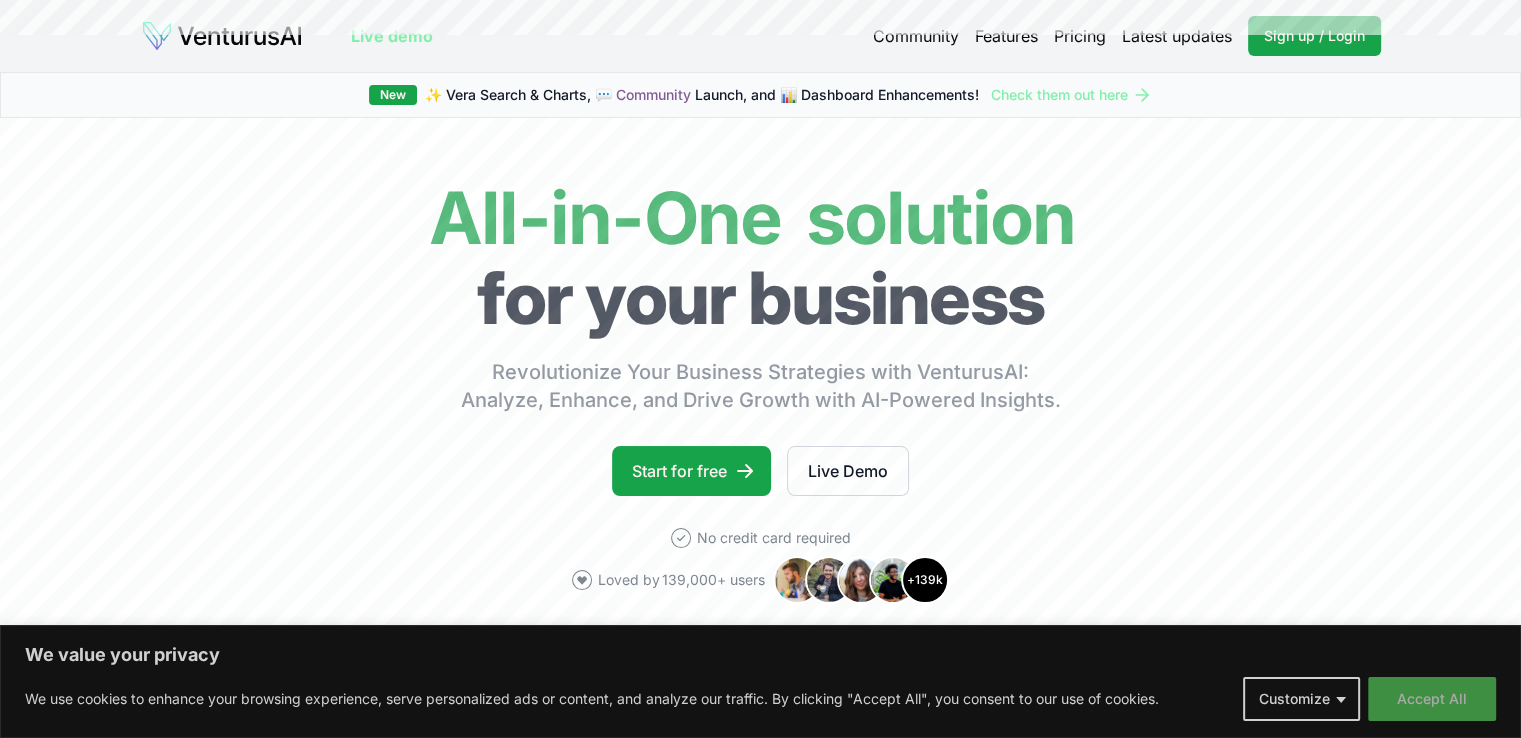 click on "Accept All" at bounding box center (1432, 699) 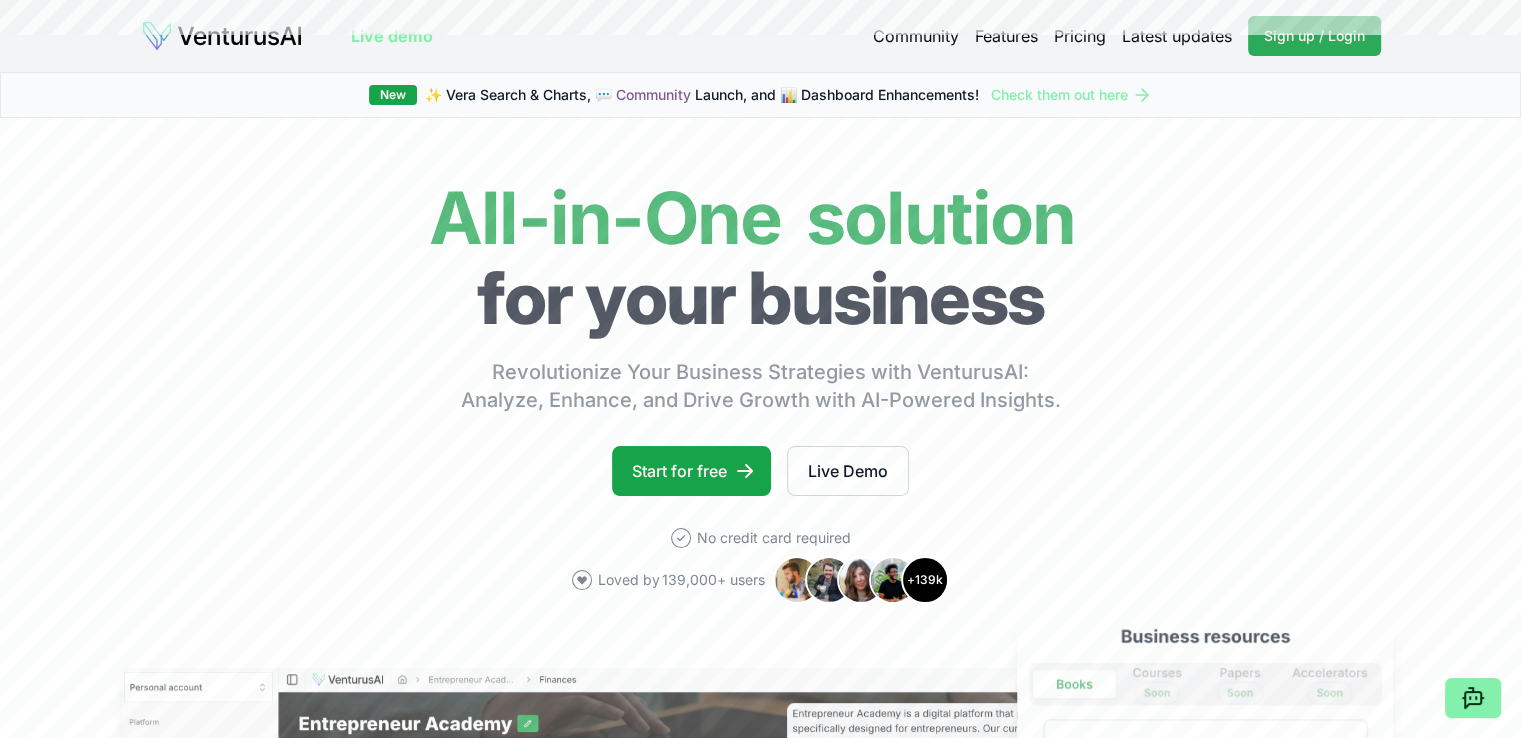 click on "Sign up / Login" at bounding box center (1314, 36) 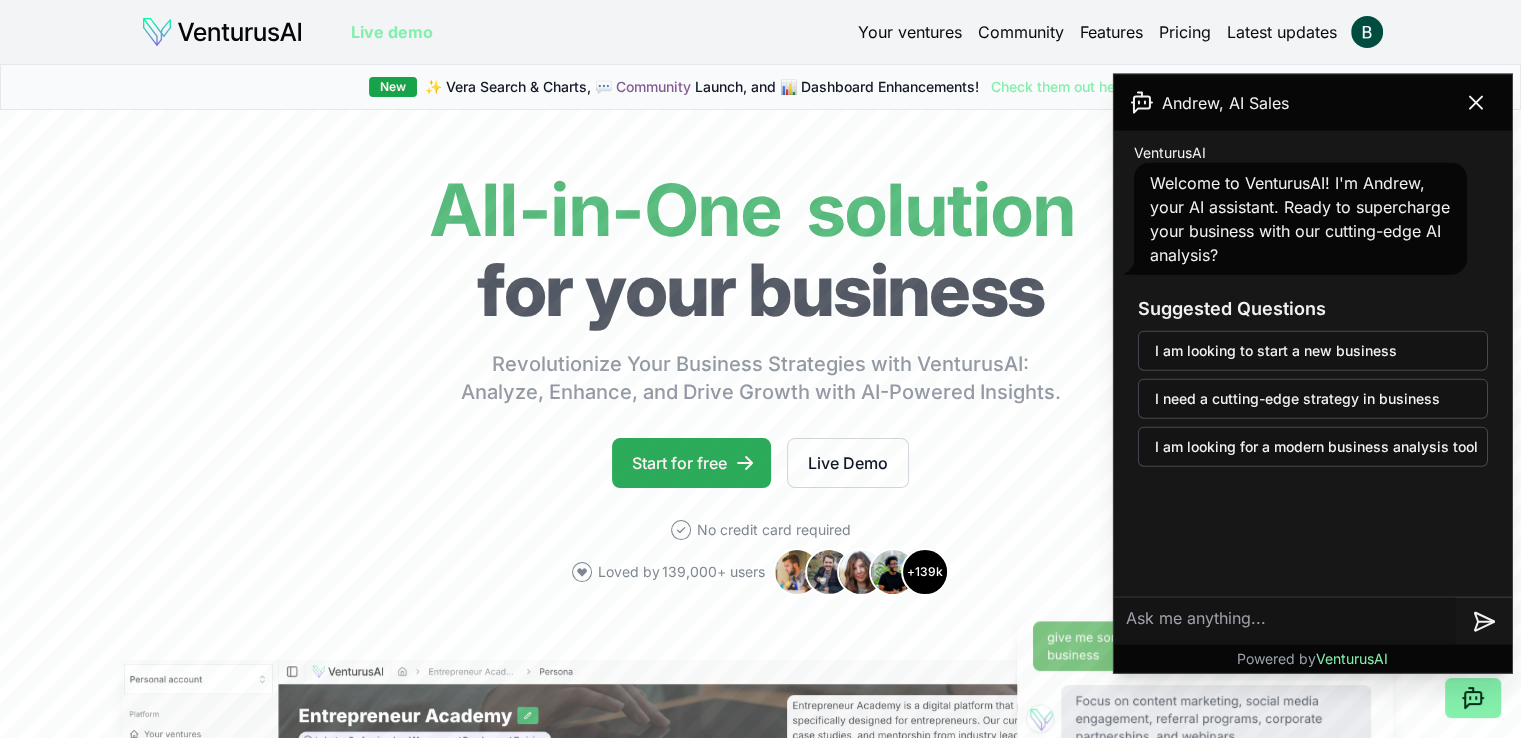 scroll, scrollTop: 0, scrollLeft: 0, axis: both 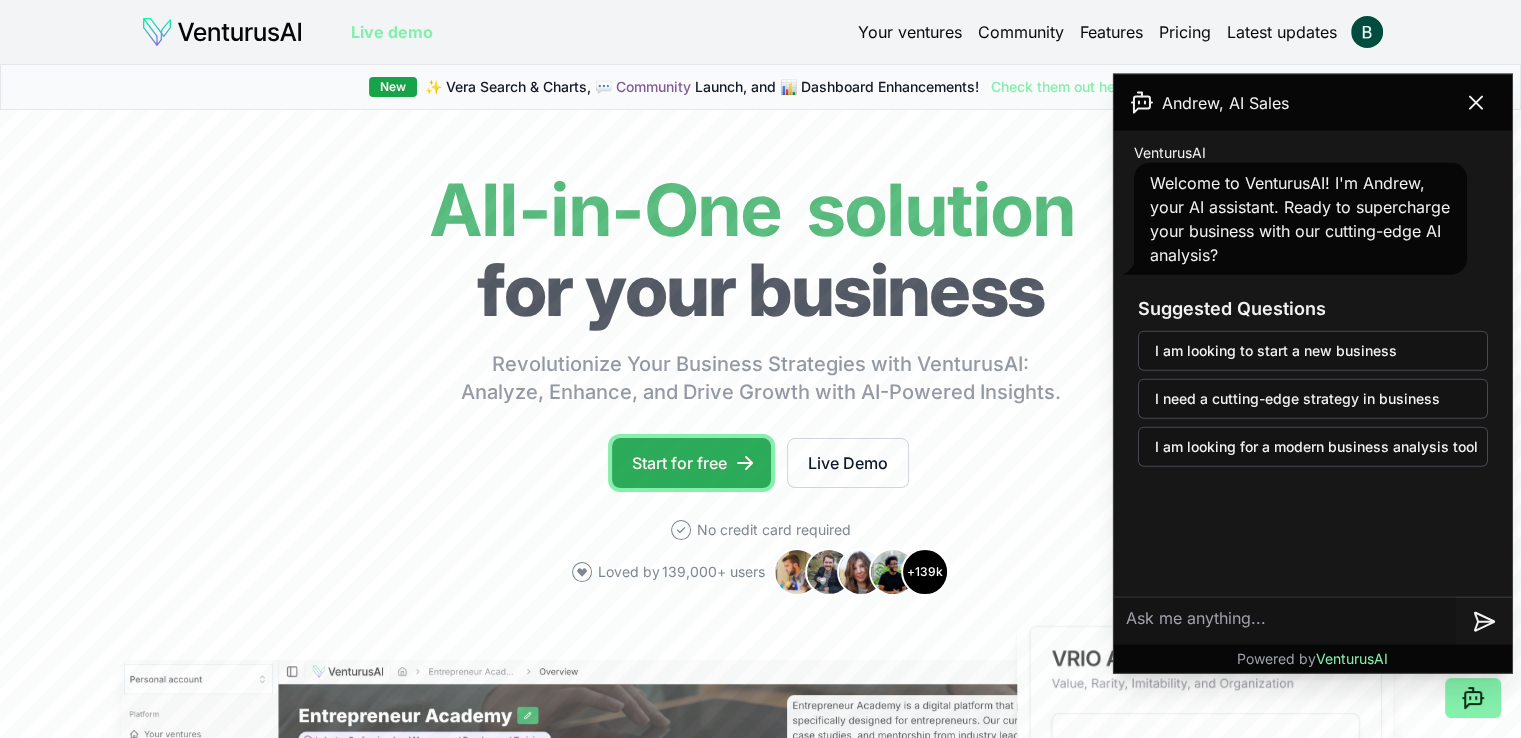 click on "Start for free" at bounding box center (691, 463) 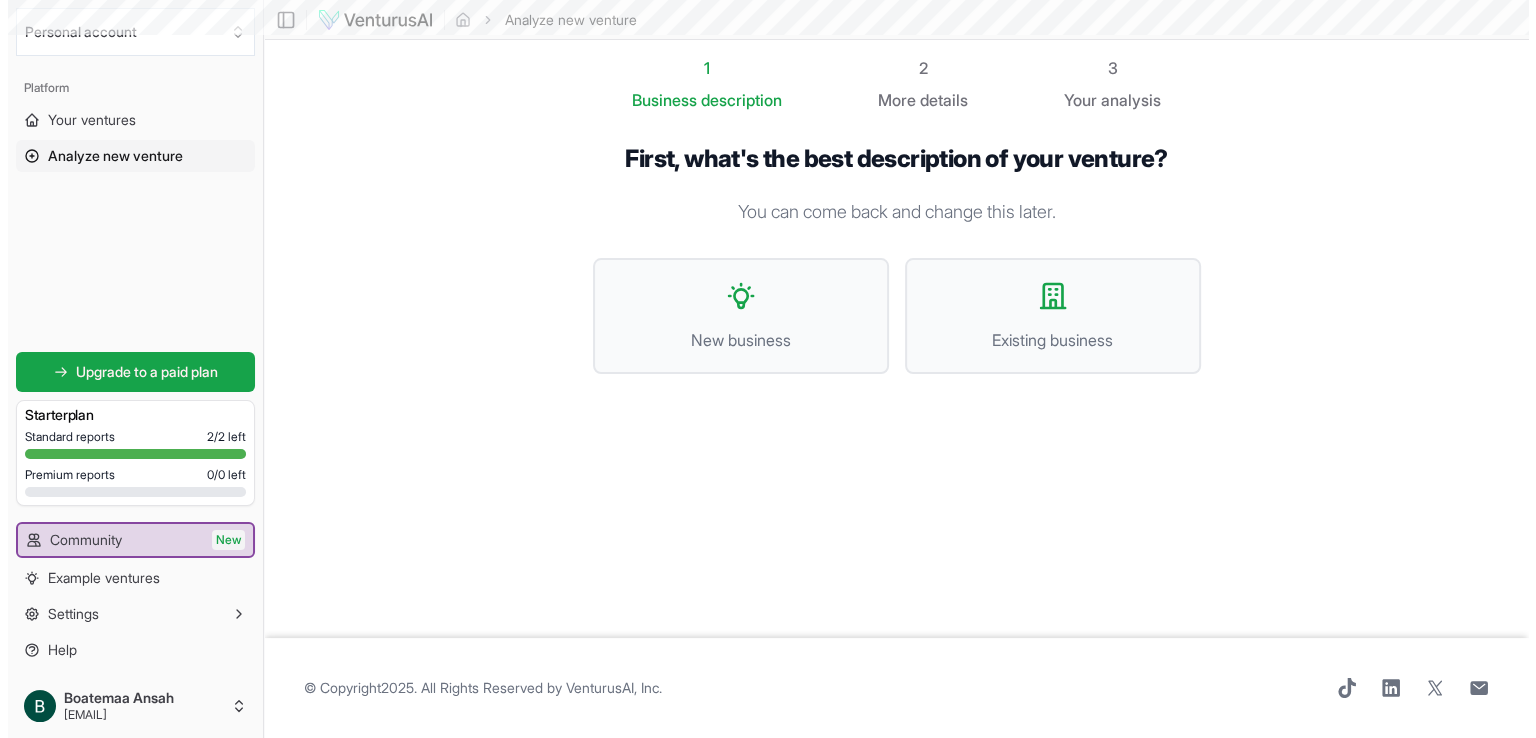 scroll, scrollTop: 0, scrollLeft: 0, axis: both 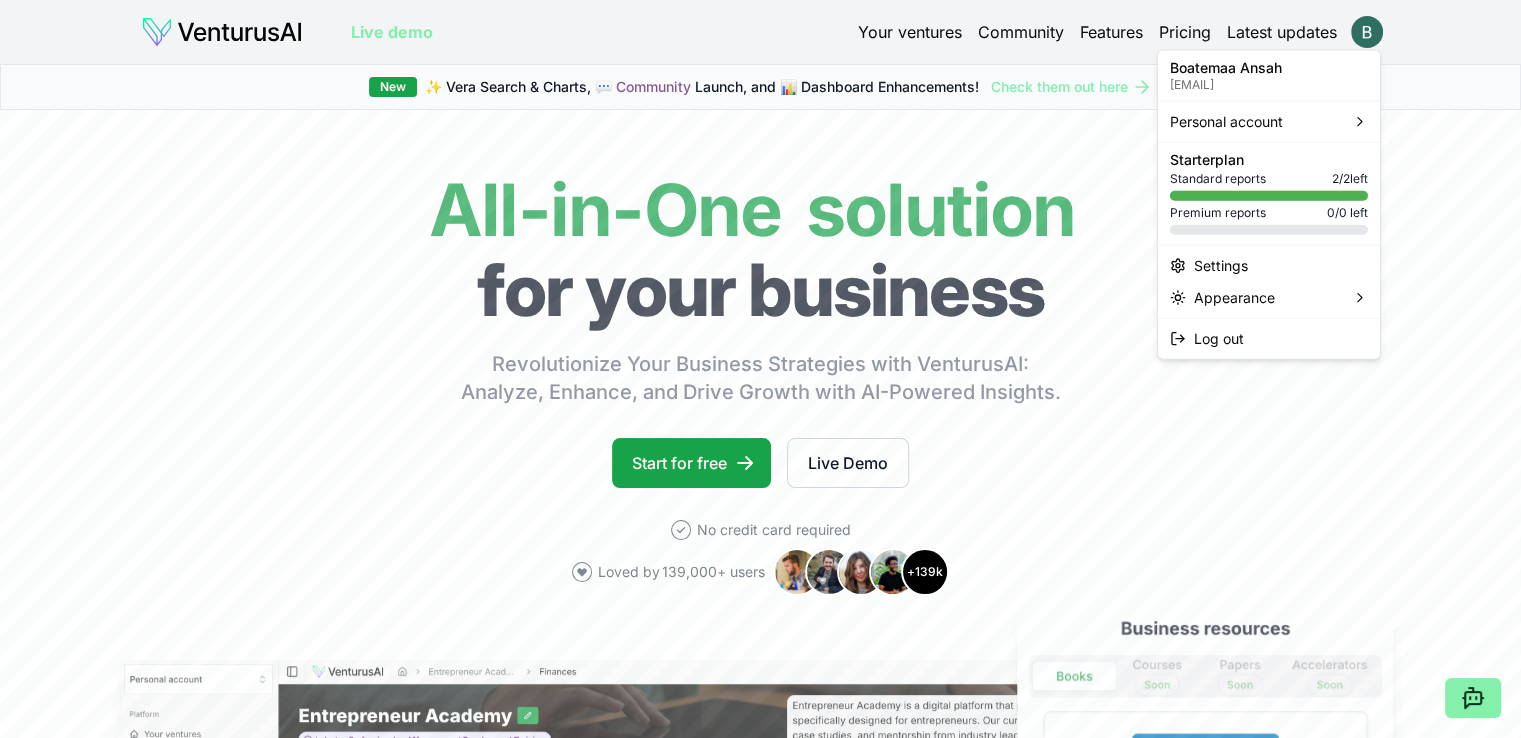 click on "We value your privacy We use cookies to enhance your browsing experience, serve personalized ads or content, and analyze our traffic. By clicking "Accept All", you consent to our use of cookies. Customize    Accept All Customize Consent Preferences   We use cookies to help you navigate efficiently and perform certain functions. You will find detailed information about all cookies under each consent category below. The cookies that are categorized as "Necessary" are stored on your browser as they are essential for enabling the basic functionalities of the site. ...  Show more Necessary Always Active Necessary cookies are required to enable the basic features of this site, such as providing secure log-in or adjusting your consent preferences. These cookies do not store any personally identifiable data. Cookie cookieyes-consent Duration 1 year Description Cookie __cf_bm Duration 1 hour Description This cookie, set by Cloudflare, is used to support Cloudflare Bot Management.  Cookie _cfuvid Duration session lidc" at bounding box center (760, 369) 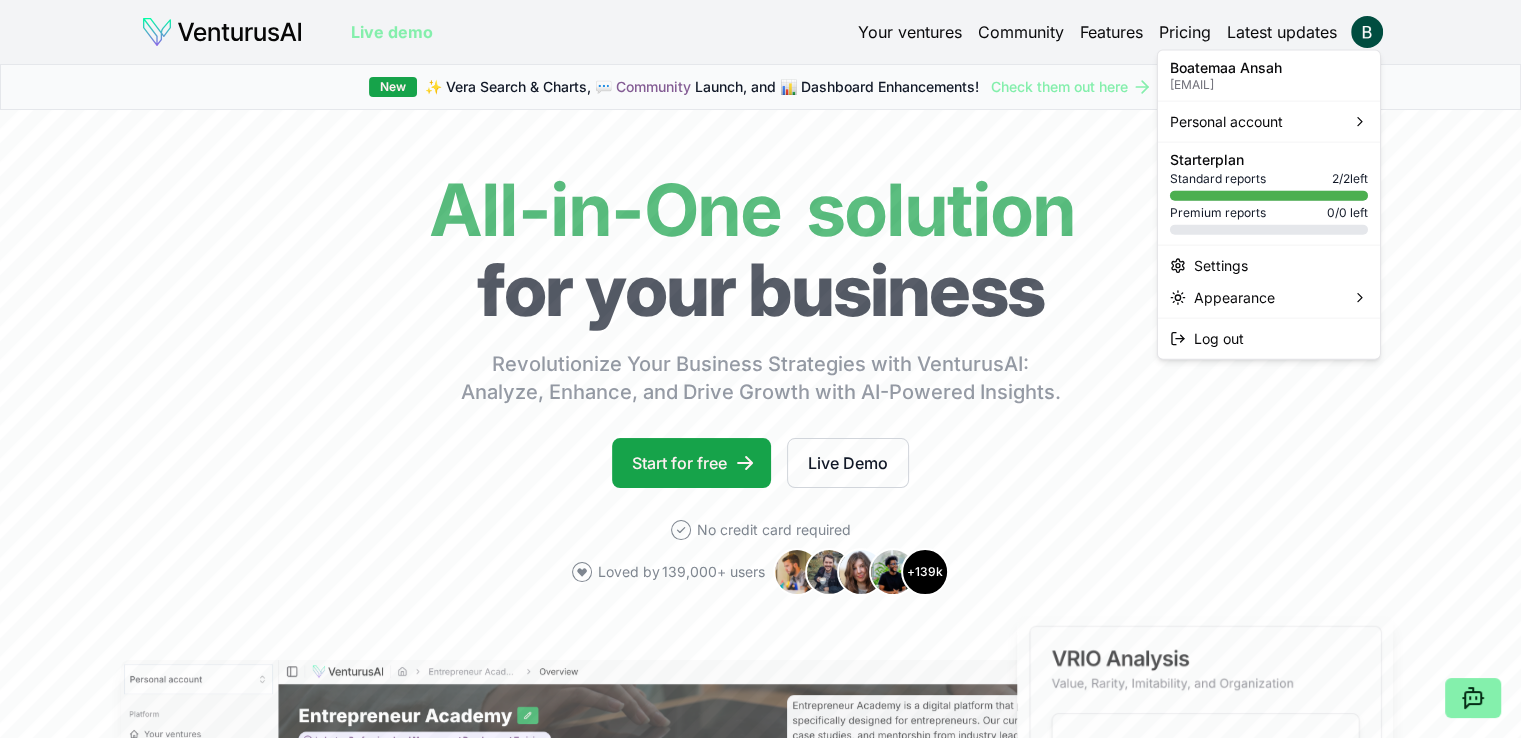 click on "We value your privacy We use cookies to enhance your browsing experience, serve personalized ads or content, and analyze our traffic. By clicking "Accept All", you consent to our use of cookies. Customize    Accept All Customize Consent Preferences   We use cookies to help you navigate efficiently and perform certain functions. You will find detailed information about all cookies under each consent category below. The cookies that are categorized as "Necessary" are stored on your browser as they are essential for enabling the basic functionalities of the site. ...  Show more Necessary Always Active Necessary cookies are required to enable the basic features of this site, such as providing secure log-in or adjusting your consent preferences. These cookies do not store any personally identifiable data. Cookie cookieyes-consent Duration 1 year Description Cookie __cf_bm Duration 1 hour Description This cookie, set by Cloudflare, is used to support Cloudflare Bot Management.  Cookie _cfuvid Duration session lidc" at bounding box center [760, 369] 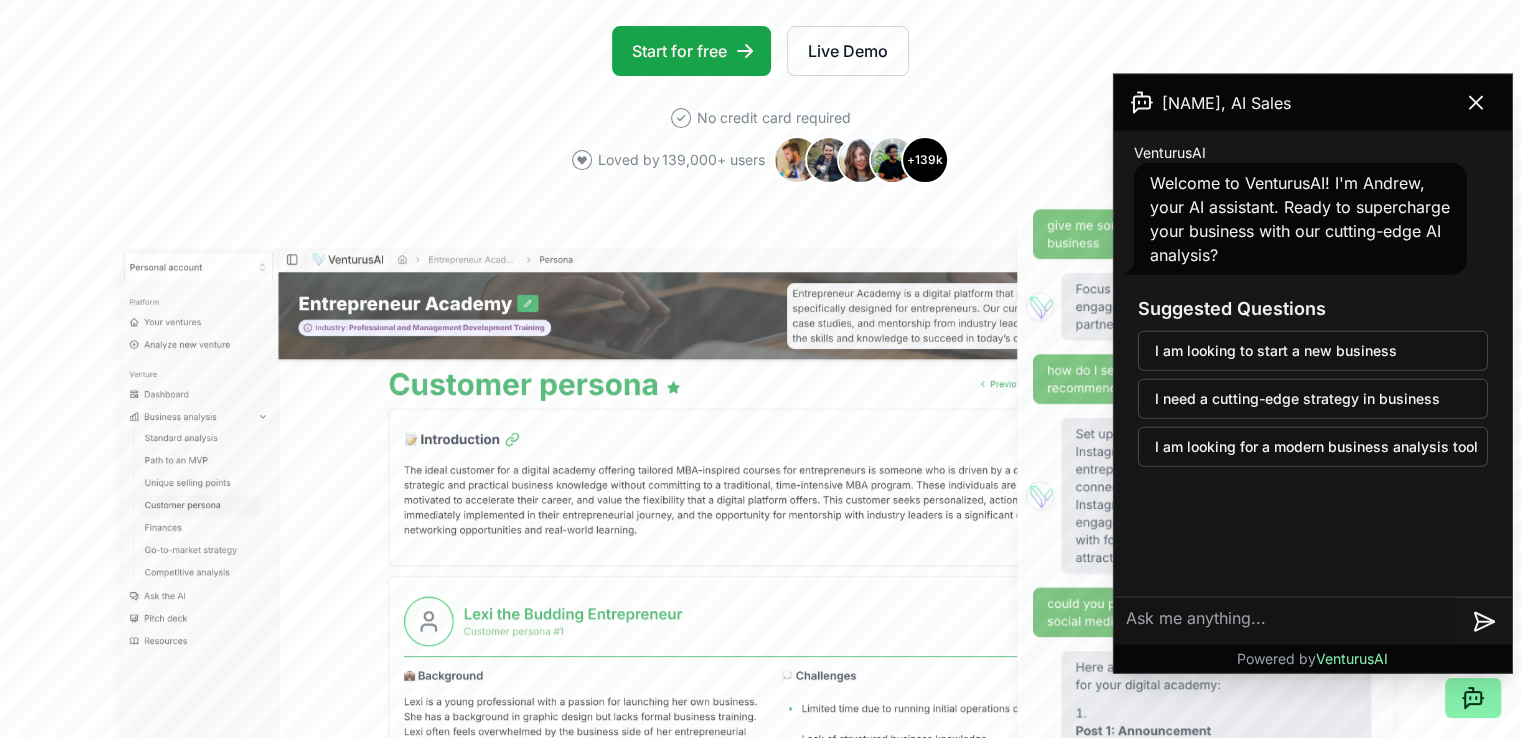 scroll, scrollTop: 412, scrollLeft: 0, axis: vertical 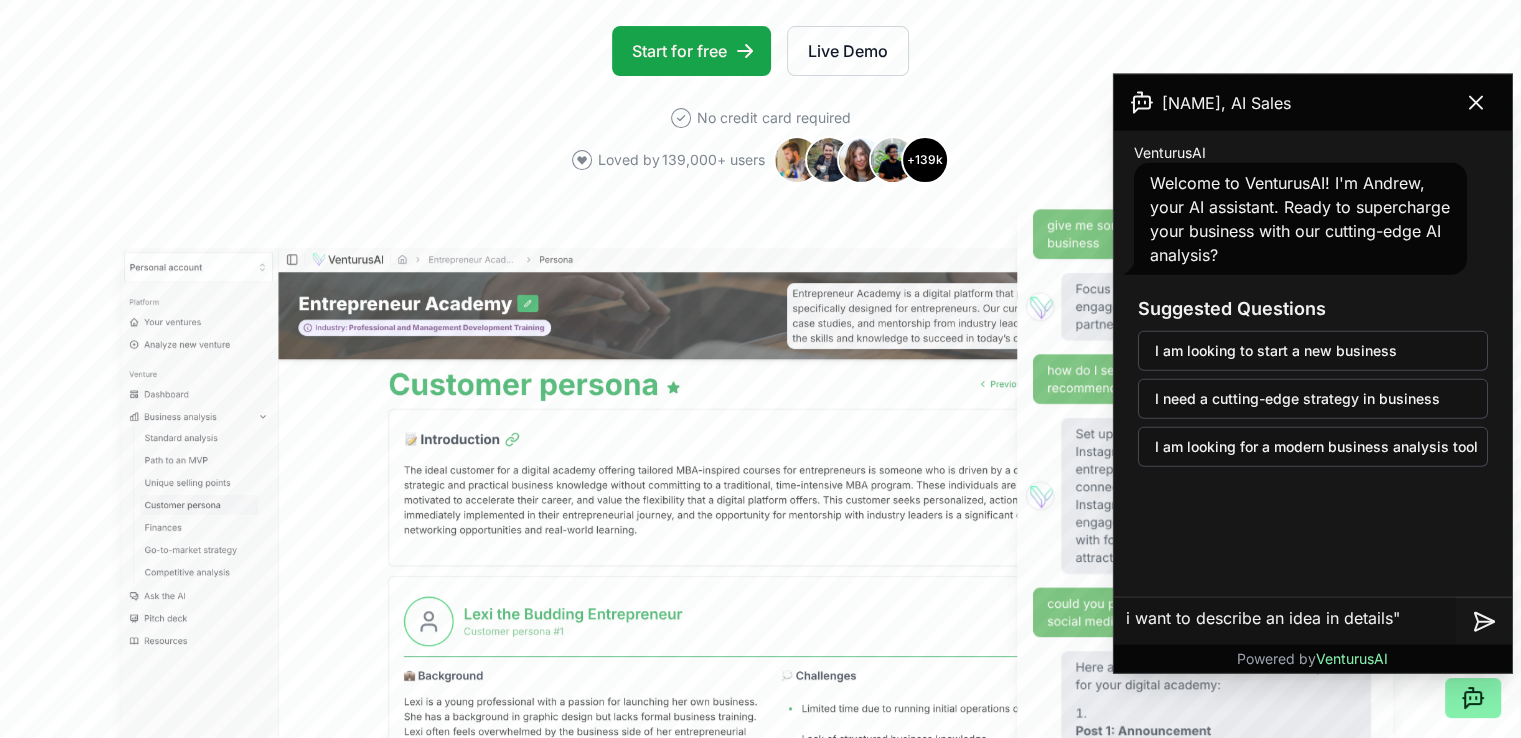 click on "i want to describe an idea in details"" at bounding box center [1285, 621] 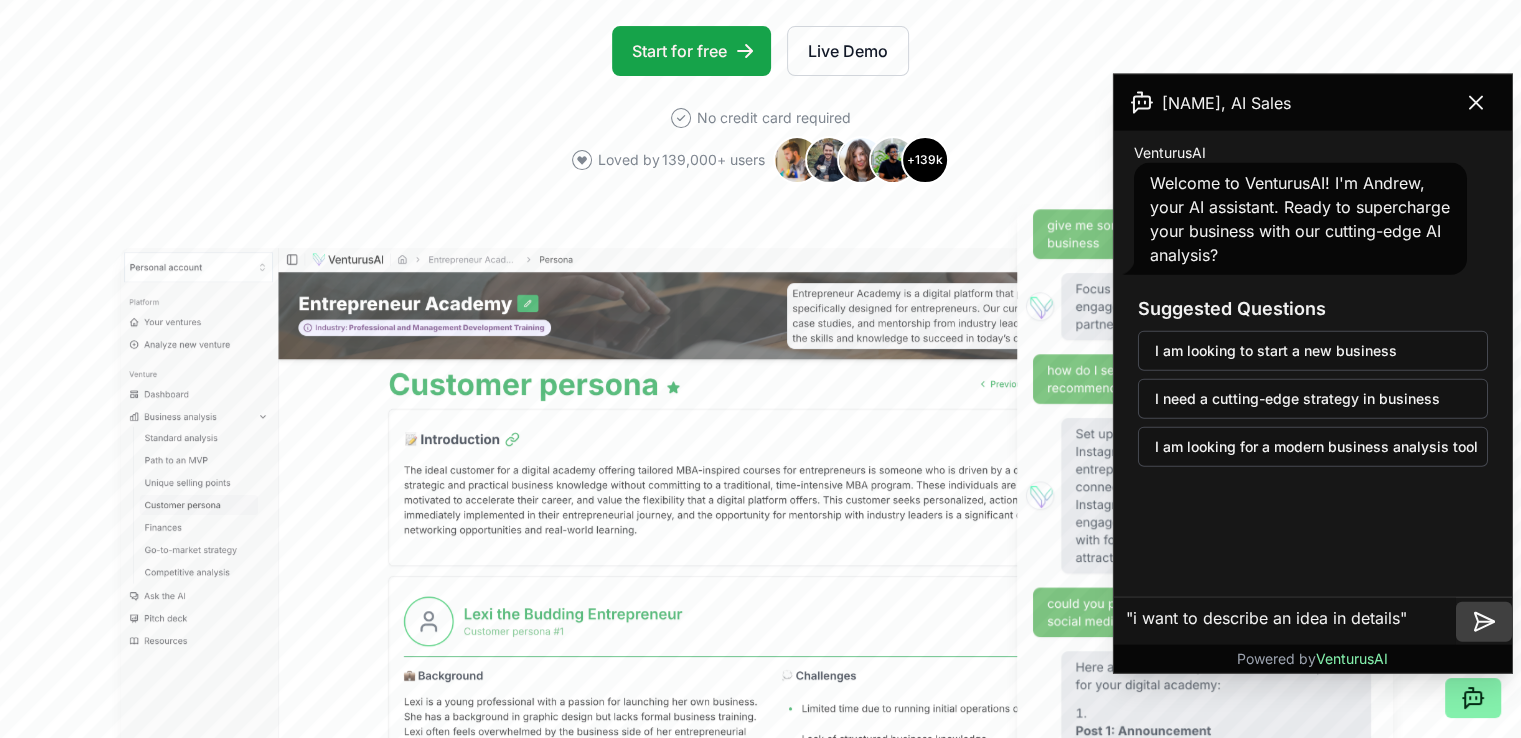 type on ""i want to describe an idea in details"" 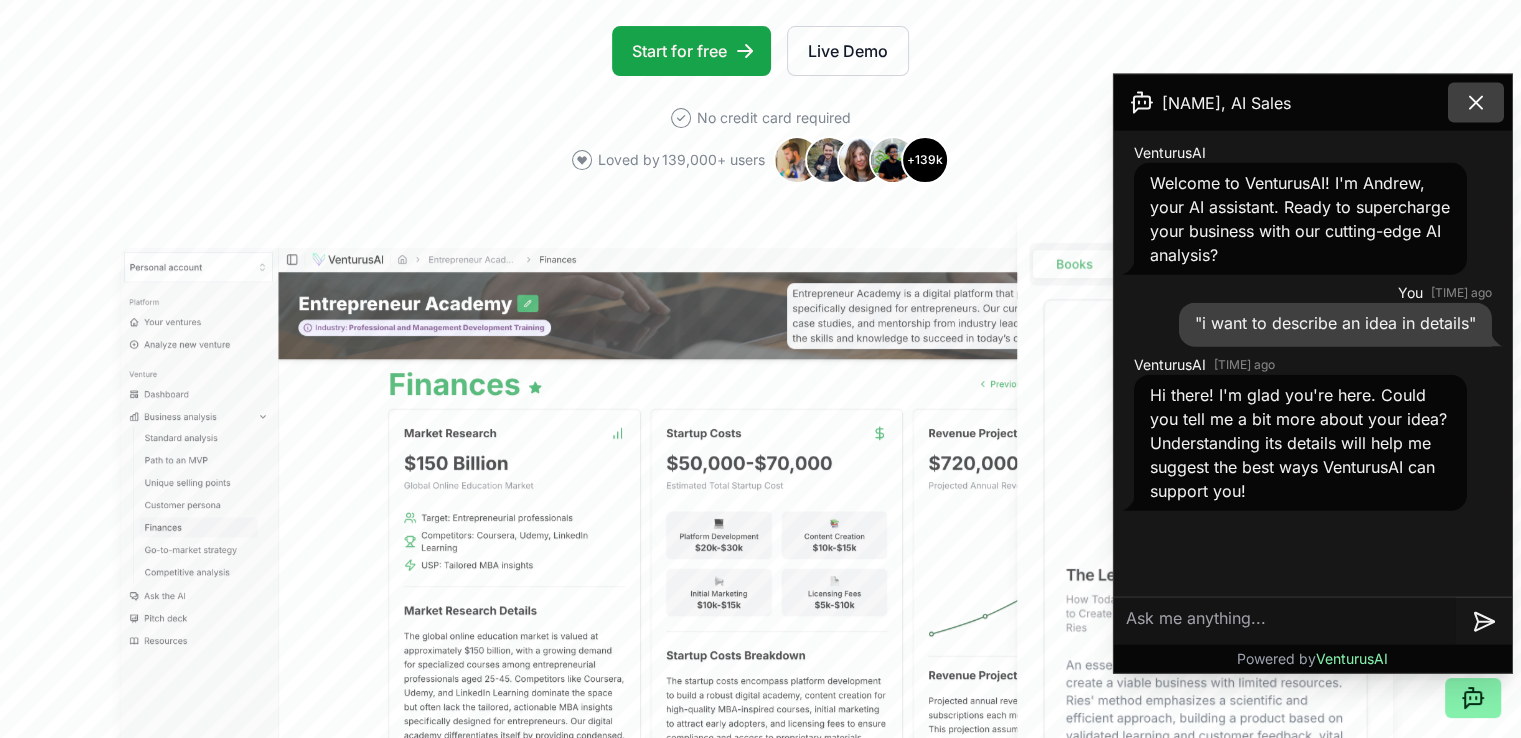 click 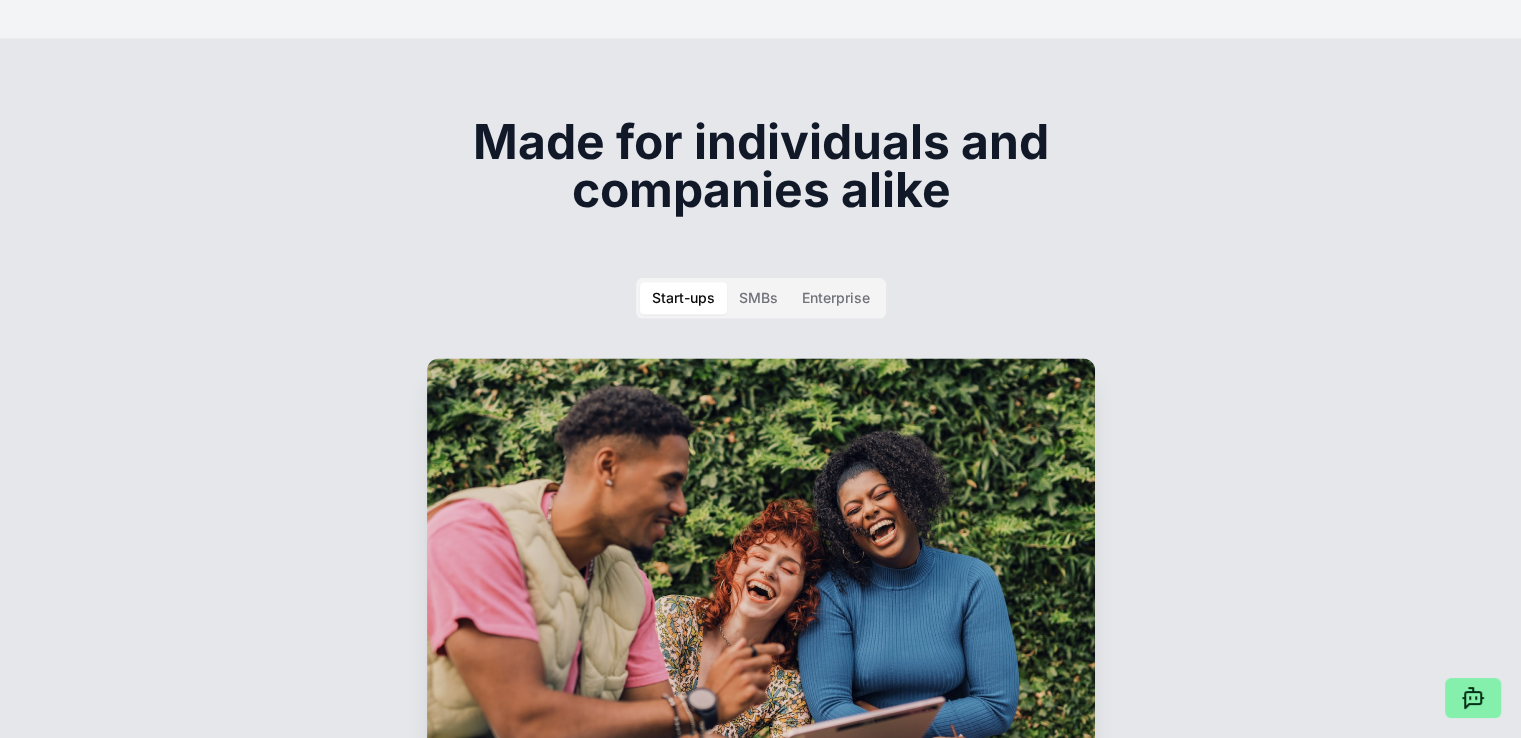 scroll, scrollTop: 2528, scrollLeft: 0, axis: vertical 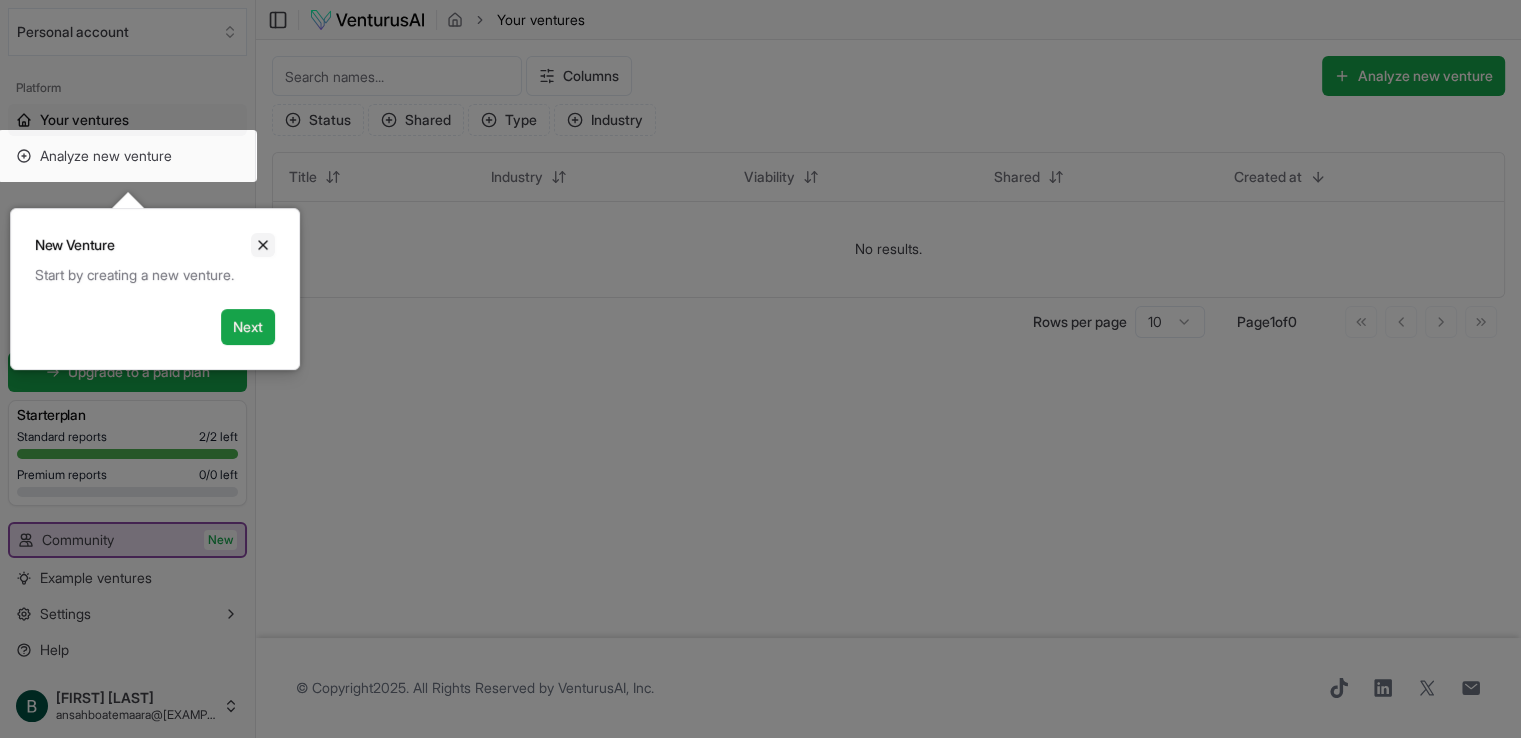 click 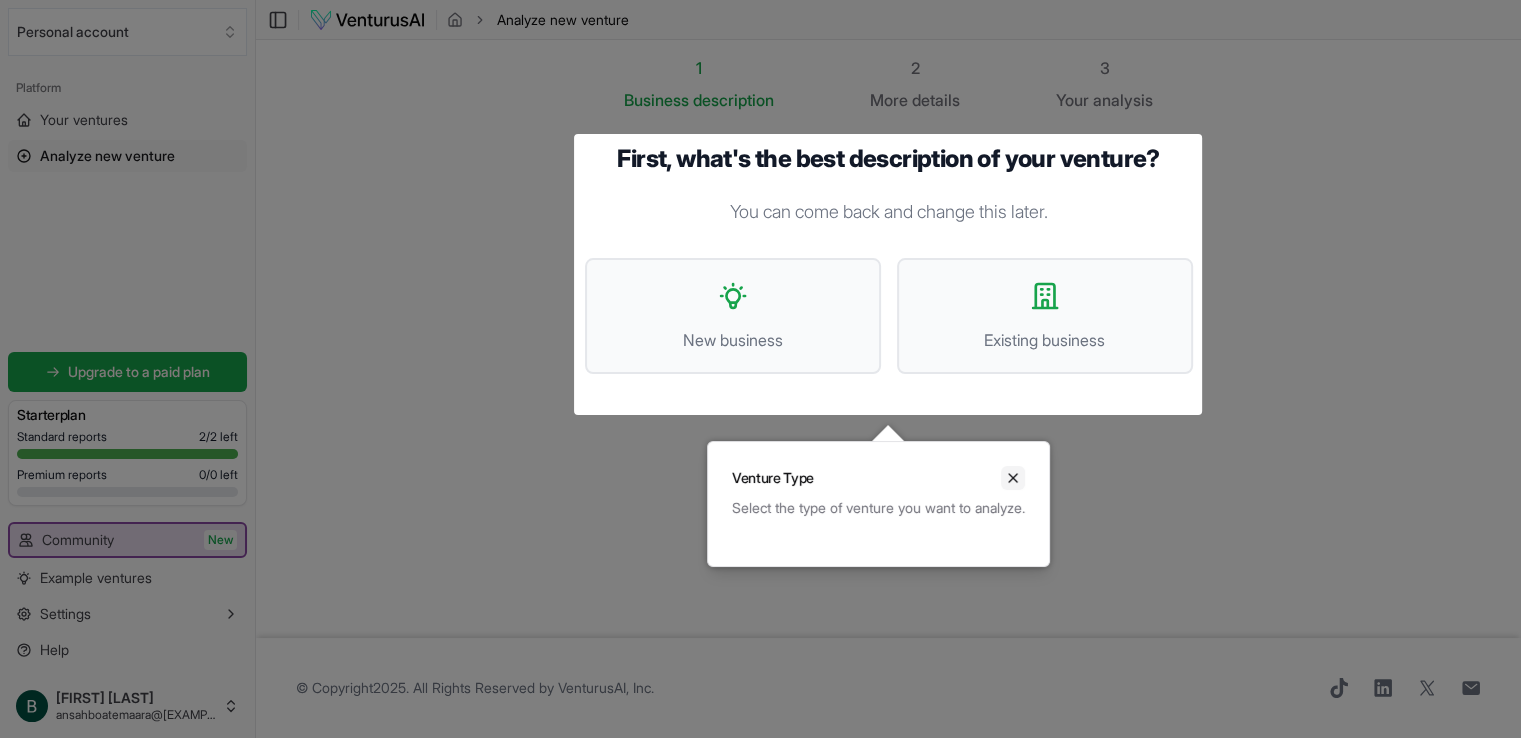 click 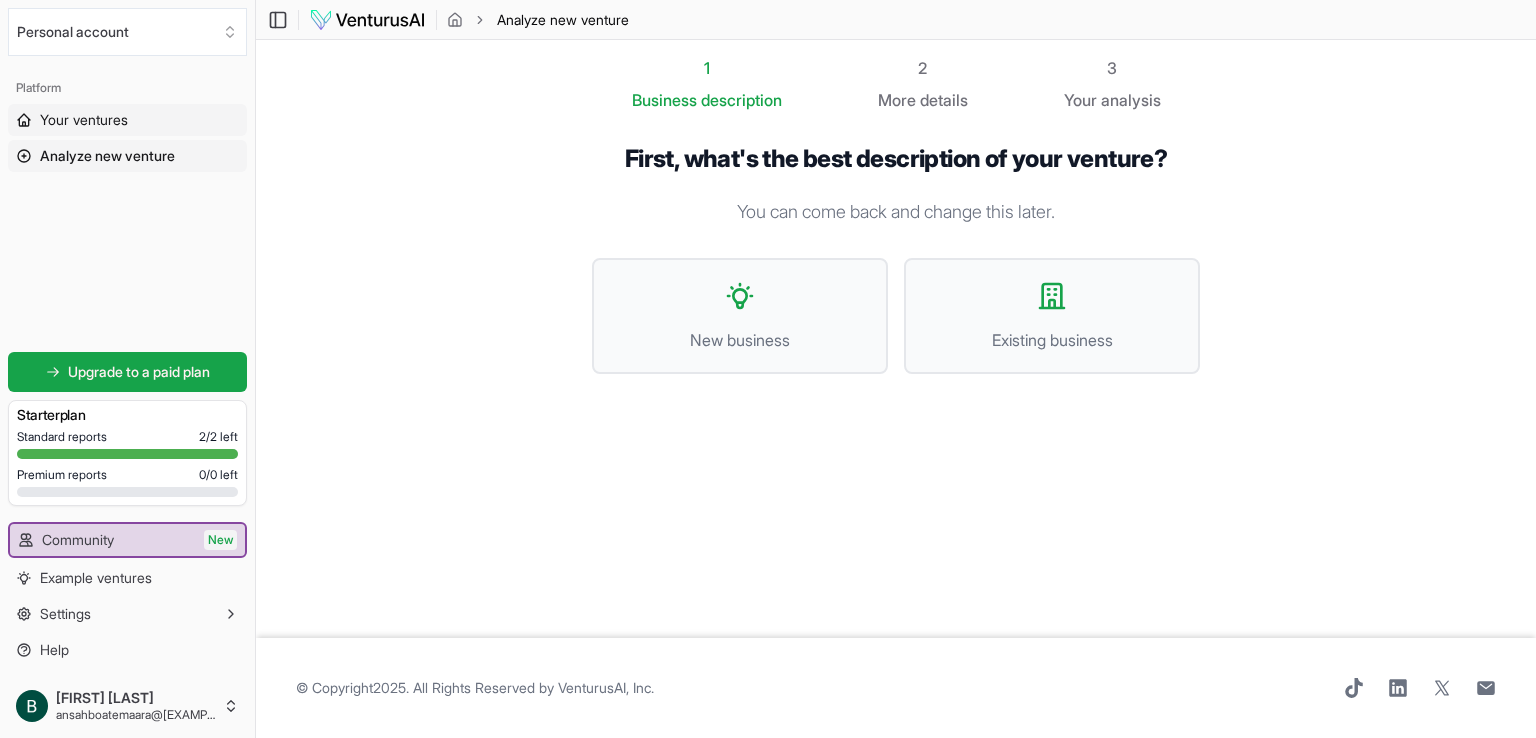 click on "Your ventures" at bounding box center (84, 120) 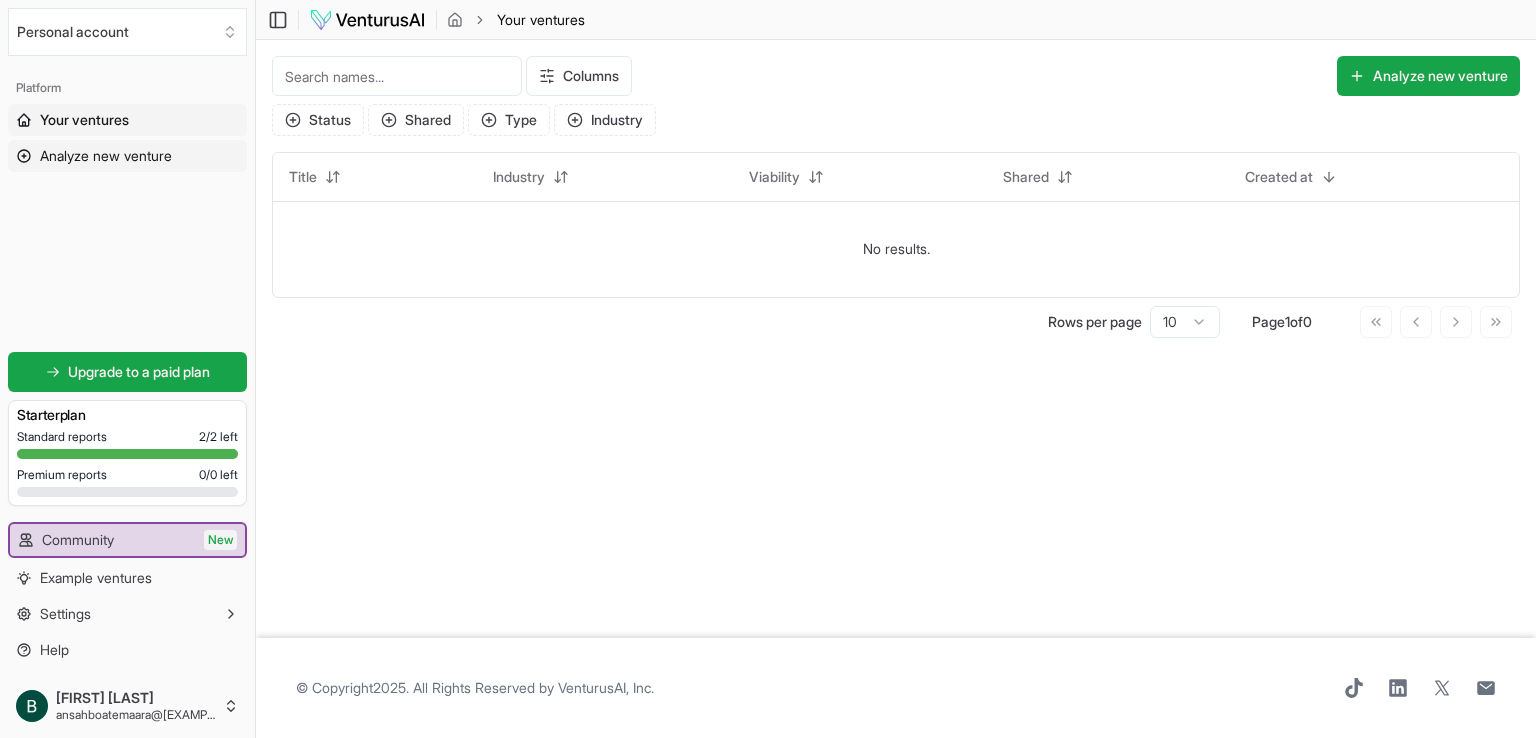 click on "Analyze new venture" at bounding box center [106, 156] 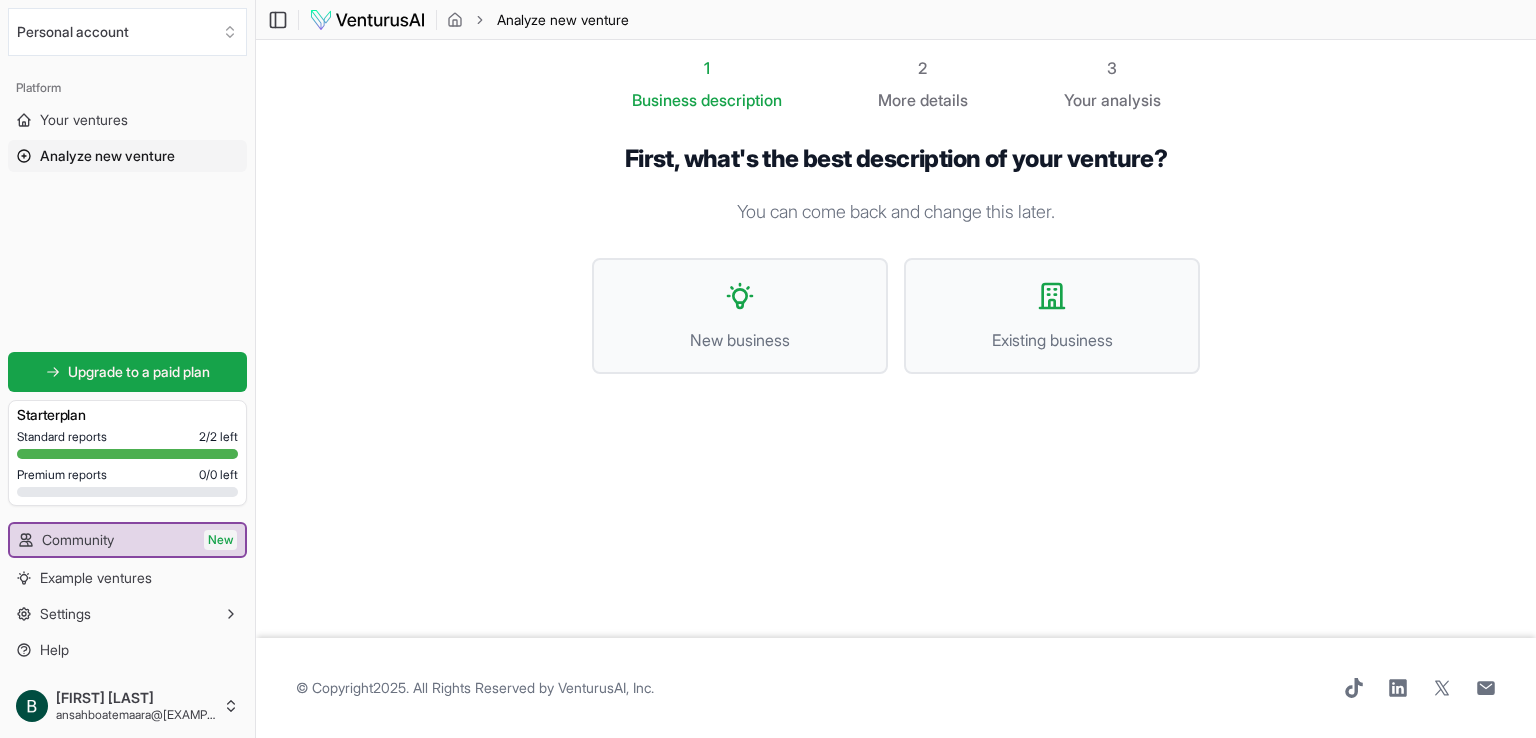 click on "2 More   details" at bounding box center (923, 84) 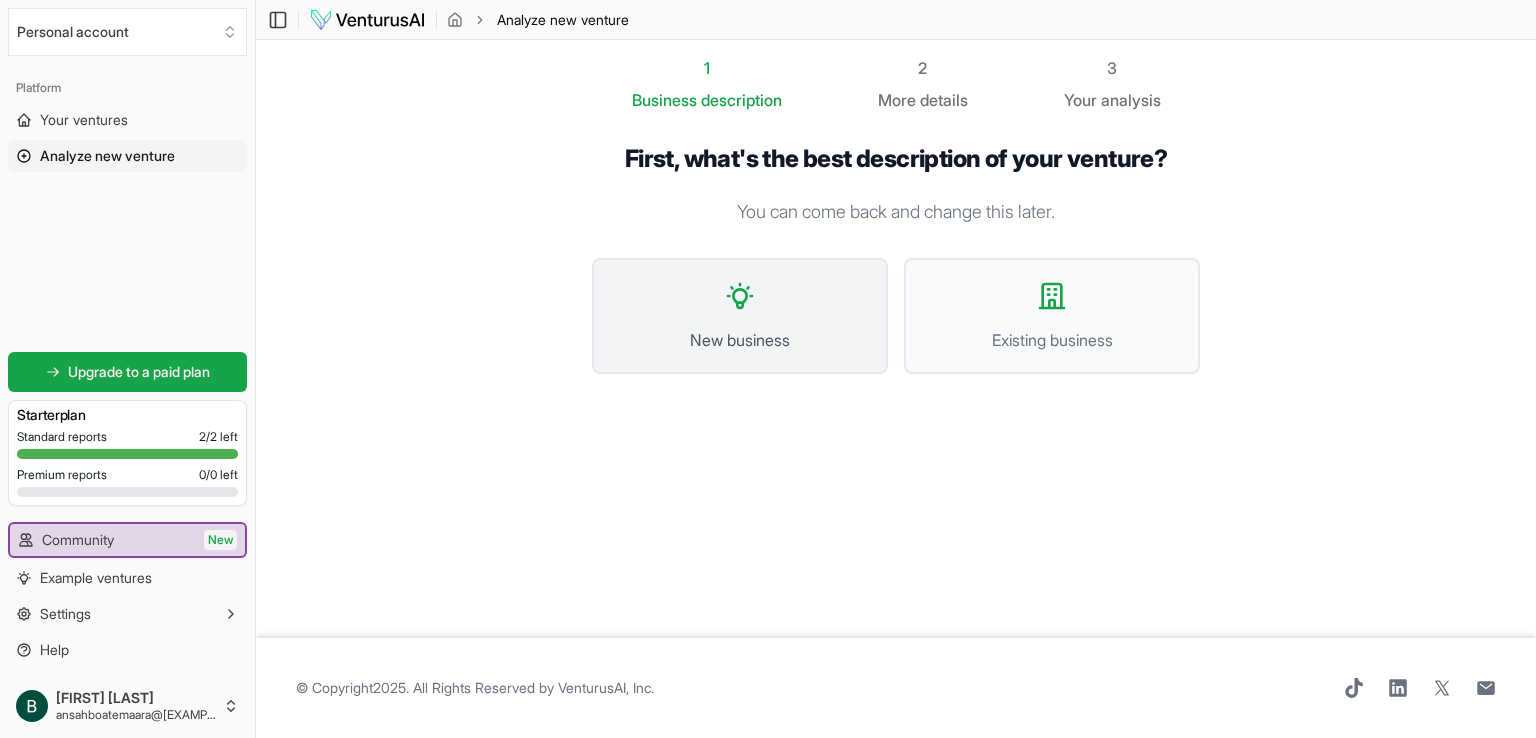 drag, startPoint x: 719, startPoint y: 304, endPoint x: 713, endPoint y: 349, distance: 45.39824 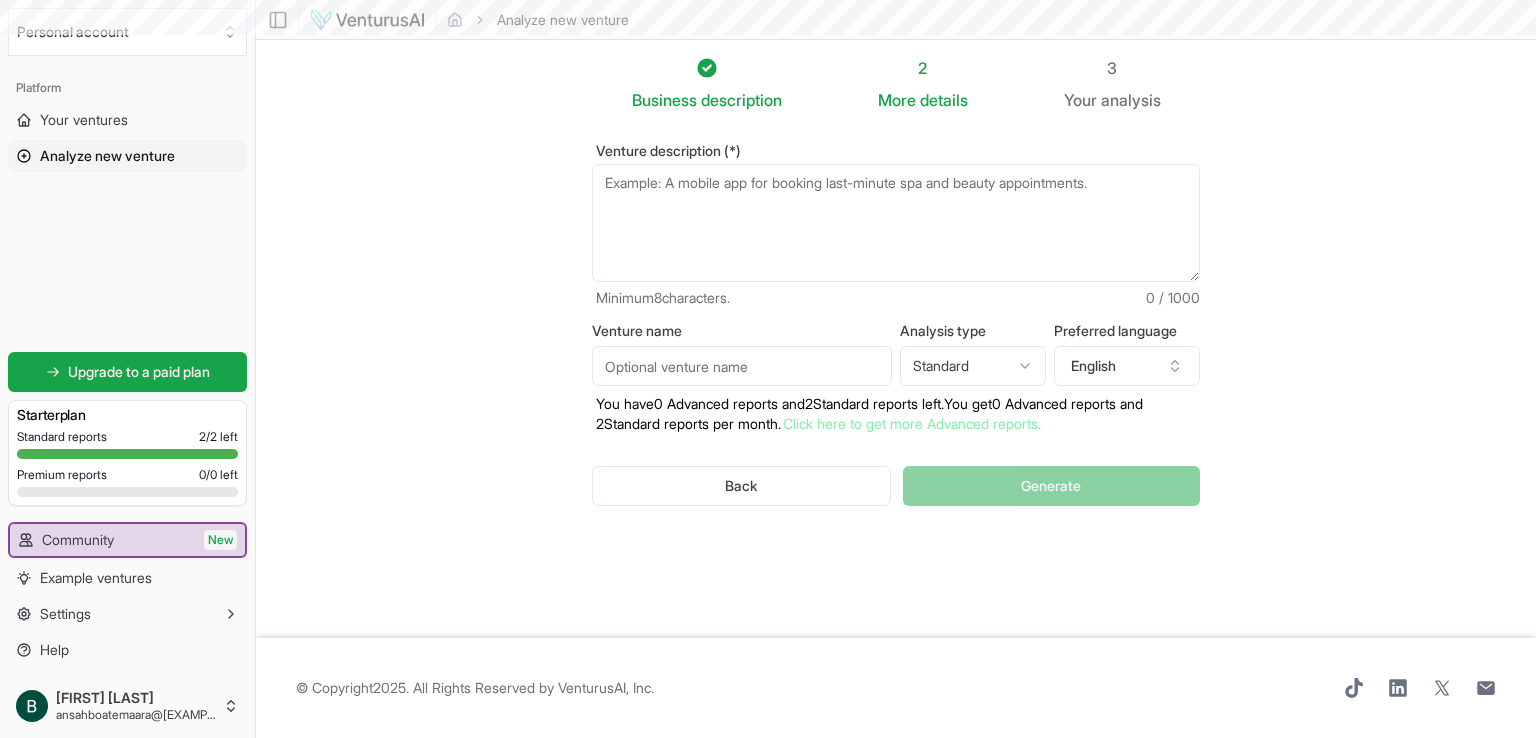 click on "Venture name" at bounding box center [742, 366] 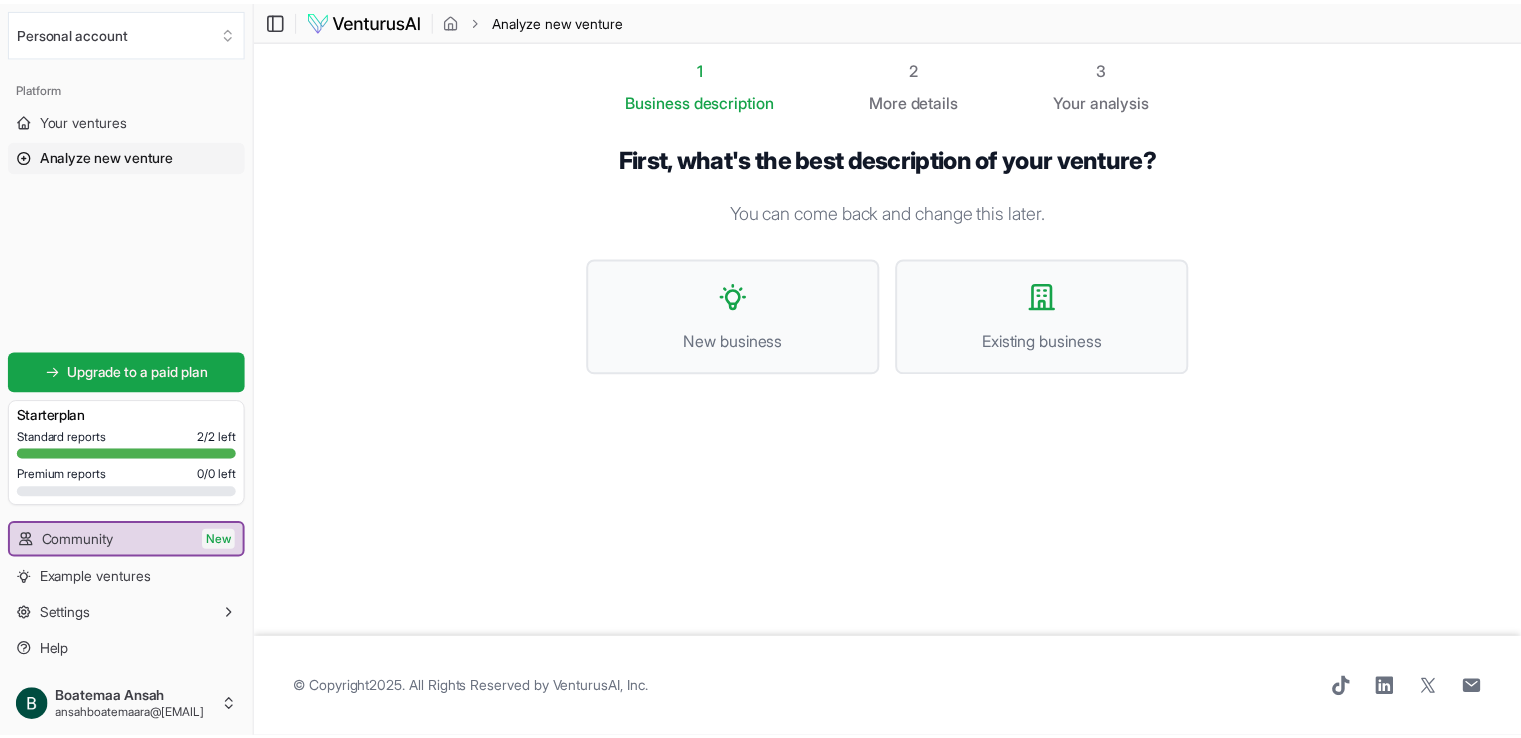 scroll, scrollTop: 0, scrollLeft: 0, axis: both 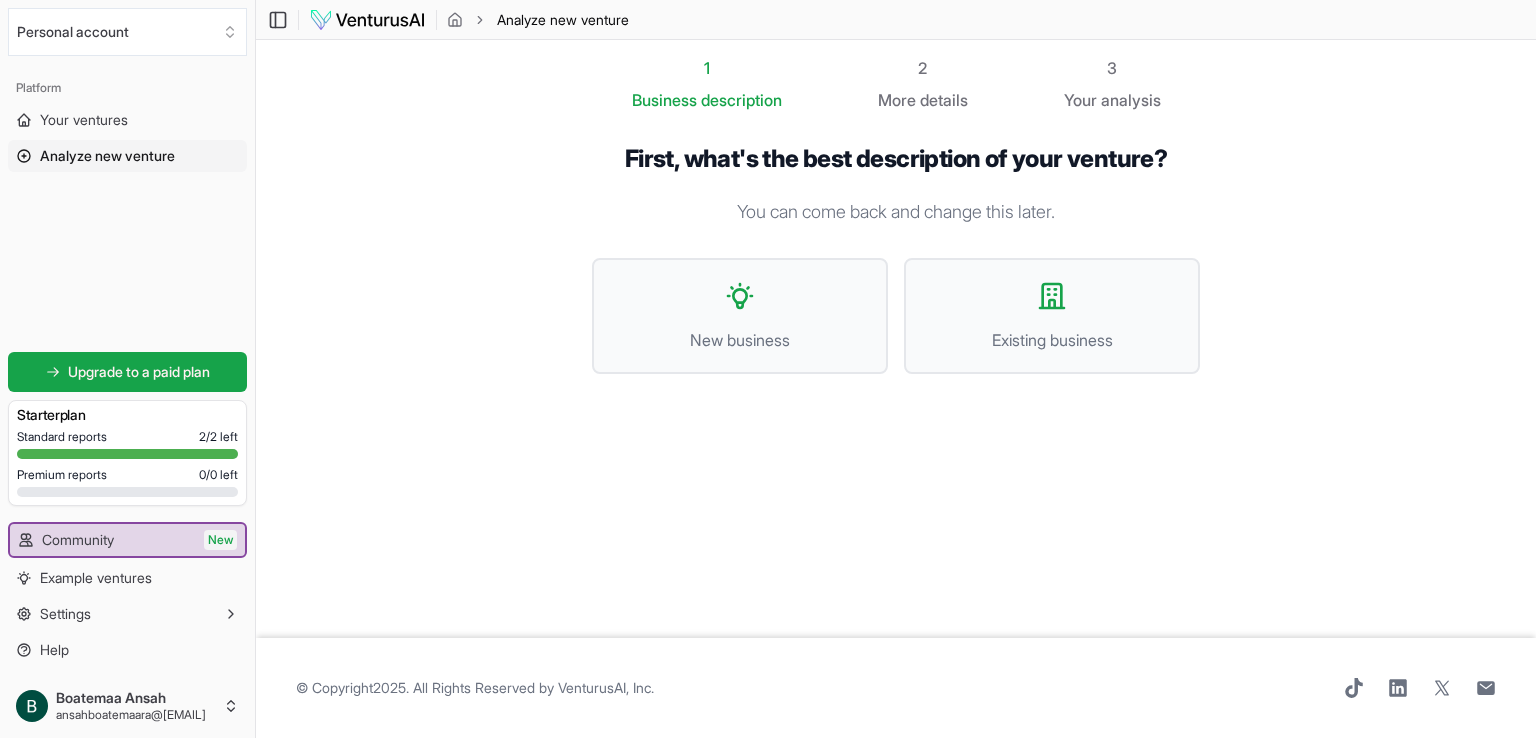 click at bounding box center (367, 20) 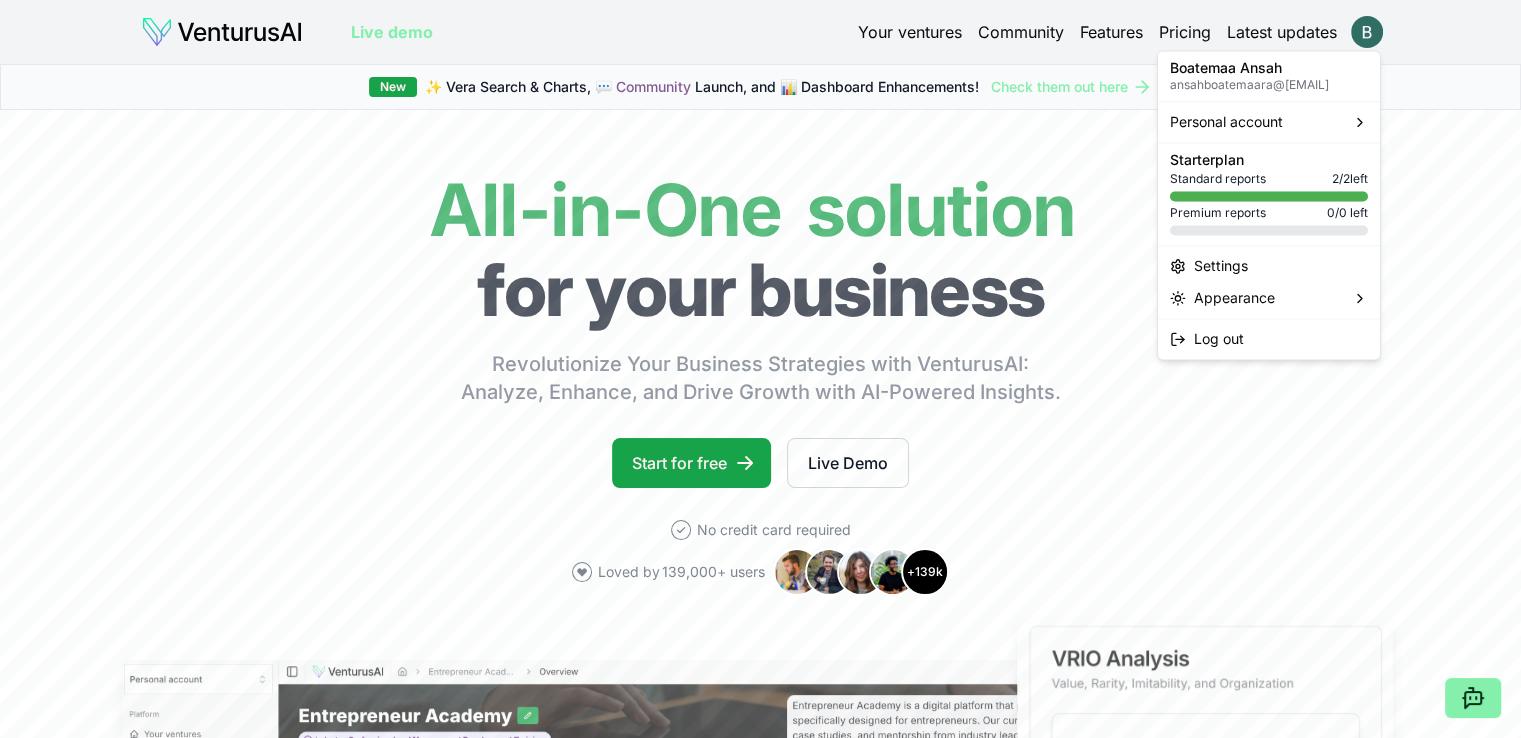 click on "We value your privacy We use cookies to enhance your browsing experience, serve personalized ads or content, and analyze our traffic. By clicking "Accept All", you consent to our use of cookies. Customize    Accept All Customize Consent Preferences   We use cookies to help you navigate efficiently and perform certain functions. You will find detailed information about all cookies under each consent category below. The cookies that are categorized as "Necessary" are stored on your browser as they are essential for enabling the basic functionalities of the site. ...  Show more Necessary Always Active Necessary cookies are required to enable the basic features of this site, such as providing secure log-in or adjusting your consent preferences. These cookies do not store any personally identifiable data. Cookie cookieyes-consent Duration 1 year Description Cookie __cf_bm Duration 1 hour Description This cookie, set by Cloudflare, is used to support Cloudflare Bot Management.  Cookie _cfuvid Duration session lidc" at bounding box center [760, 369] 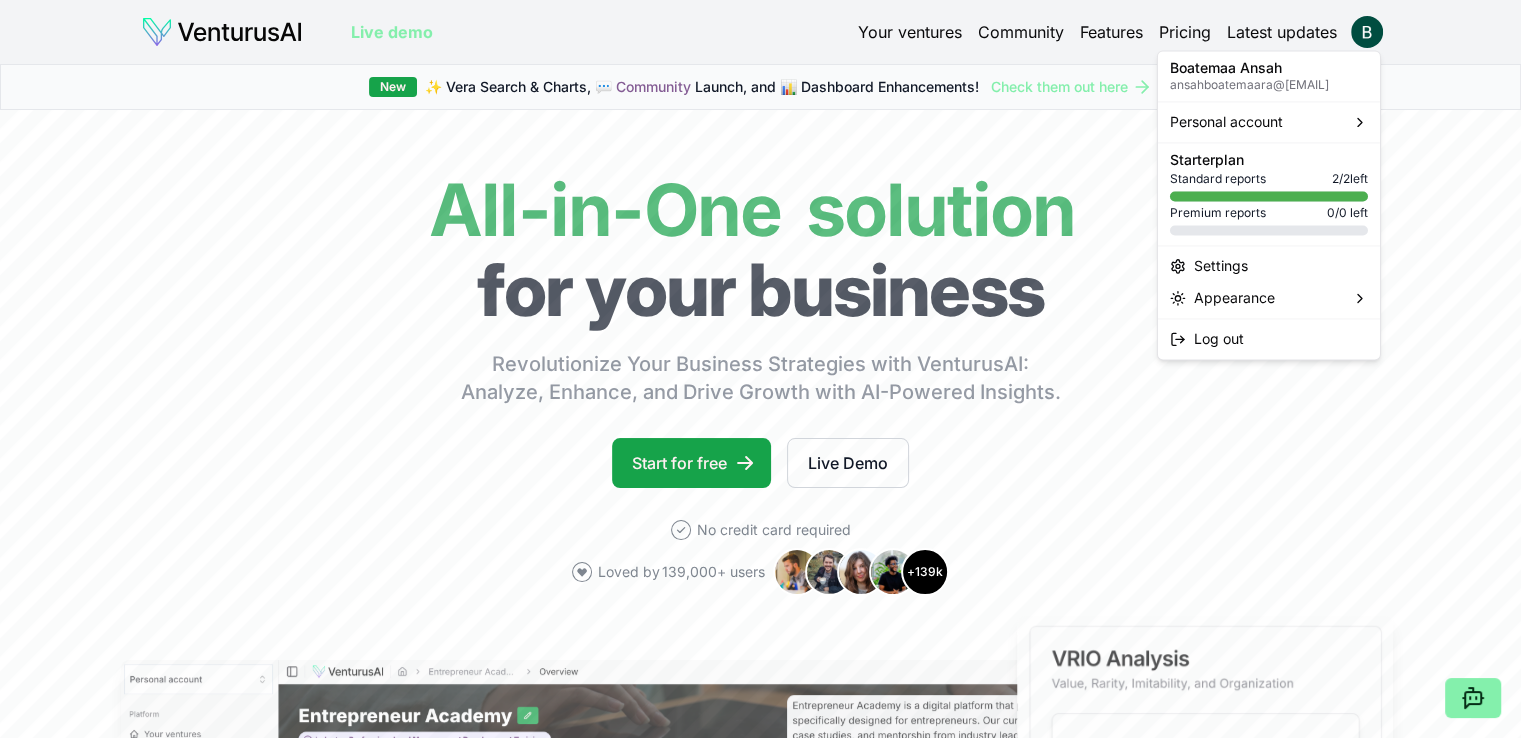 click on "We value your privacy We use cookies to enhance your browsing experience, serve personalized ads or content, and analyze our traffic. By clicking "Accept All", you consent to our use of cookies. Customize    Accept All Customize Consent Preferences   We use cookies to help you navigate efficiently and perform certain functions. You will find detailed information about all cookies under each consent category below. The cookies that are categorized as "Necessary" are stored on your browser as they are essential for enabling the basic functionalities of the site. ...  Show more Necessary Always Active Necessary cookies are required to enable the basic features of this site, such as providing secure log-in or adjusting your consent preferences. These cookies do not store any personally identifiable data. Cookie cookieyes-consent Duration 1 year Description Cookie __cf_bm Duration 1 hour Description This cookie, set by Cloudflare, is used to support Cloudflare Bot Management.  Cookie _cfuvid Duration session lidc" at bounding box center [760, 369] 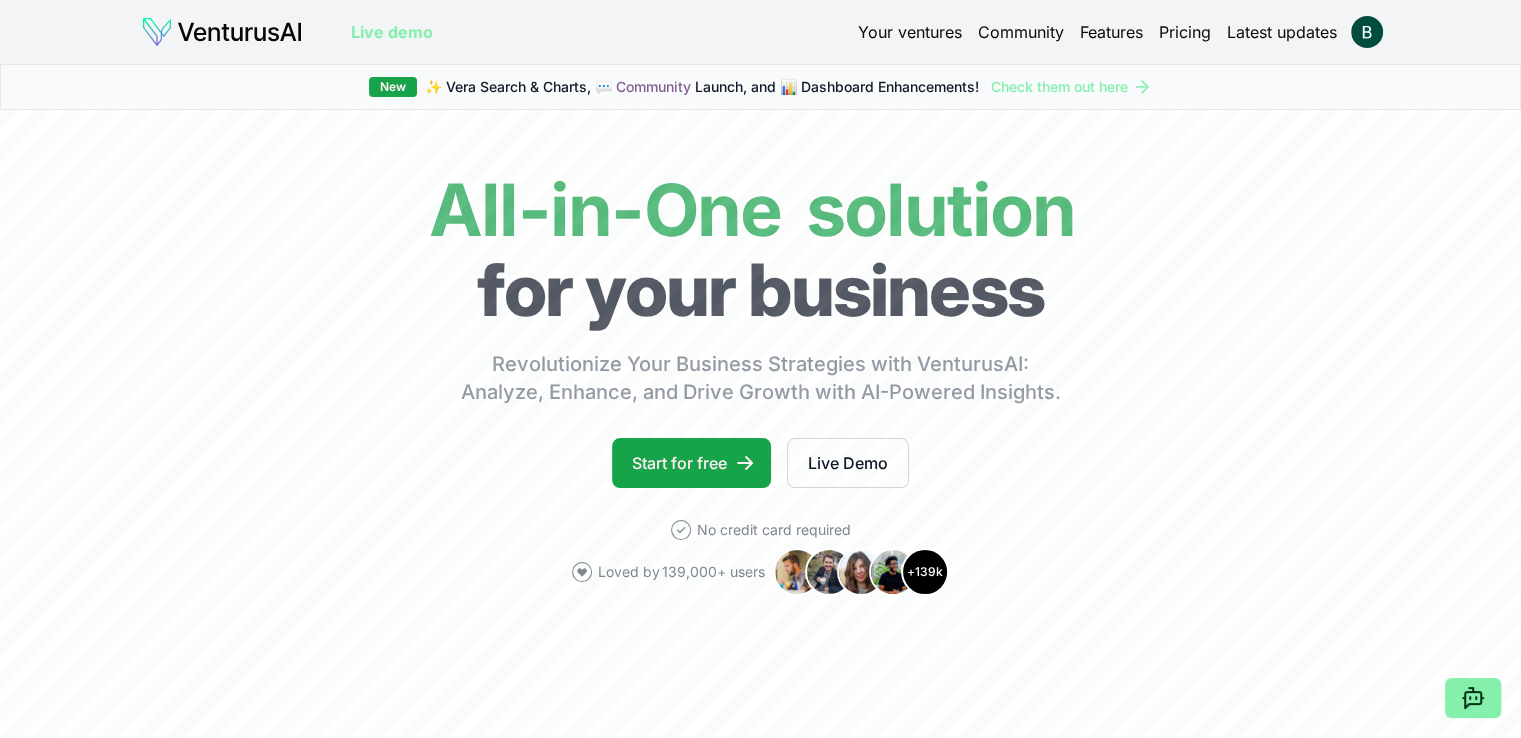 click on "Your ventures" at bounding box center [910, 32] 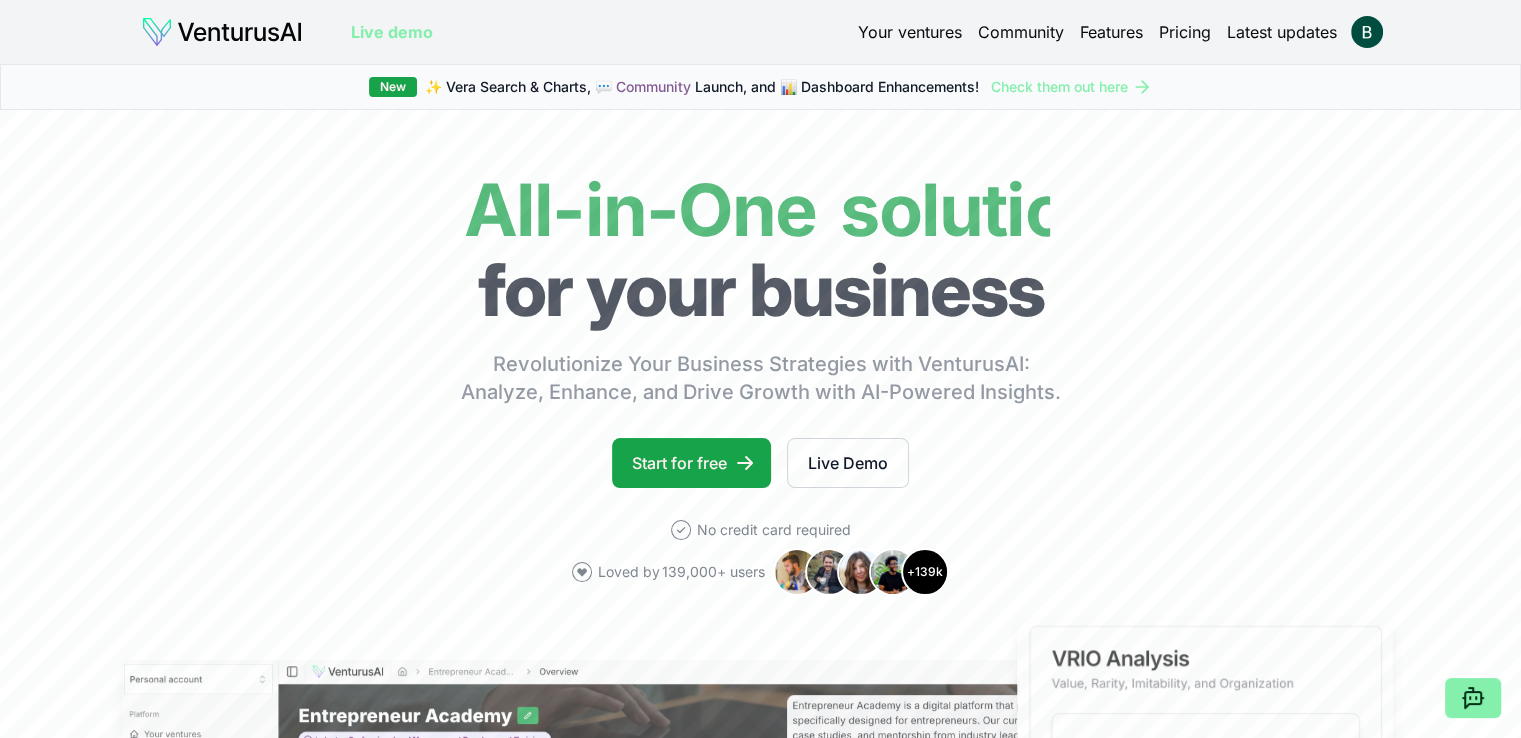 click on "Community" at bounding box center (1021, 32) 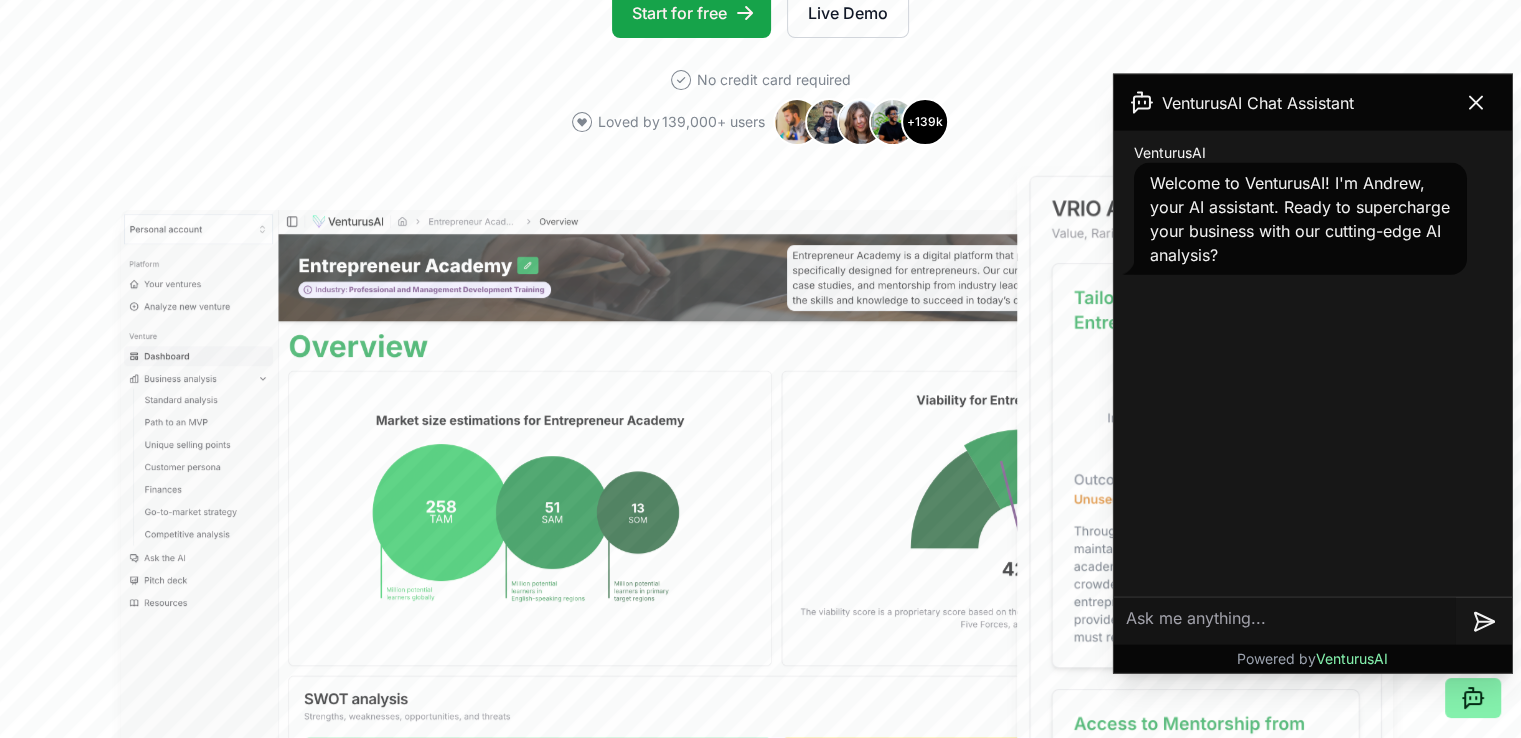 scroll, scrollTop: 448, scrollLeft: 0, axis: vertical 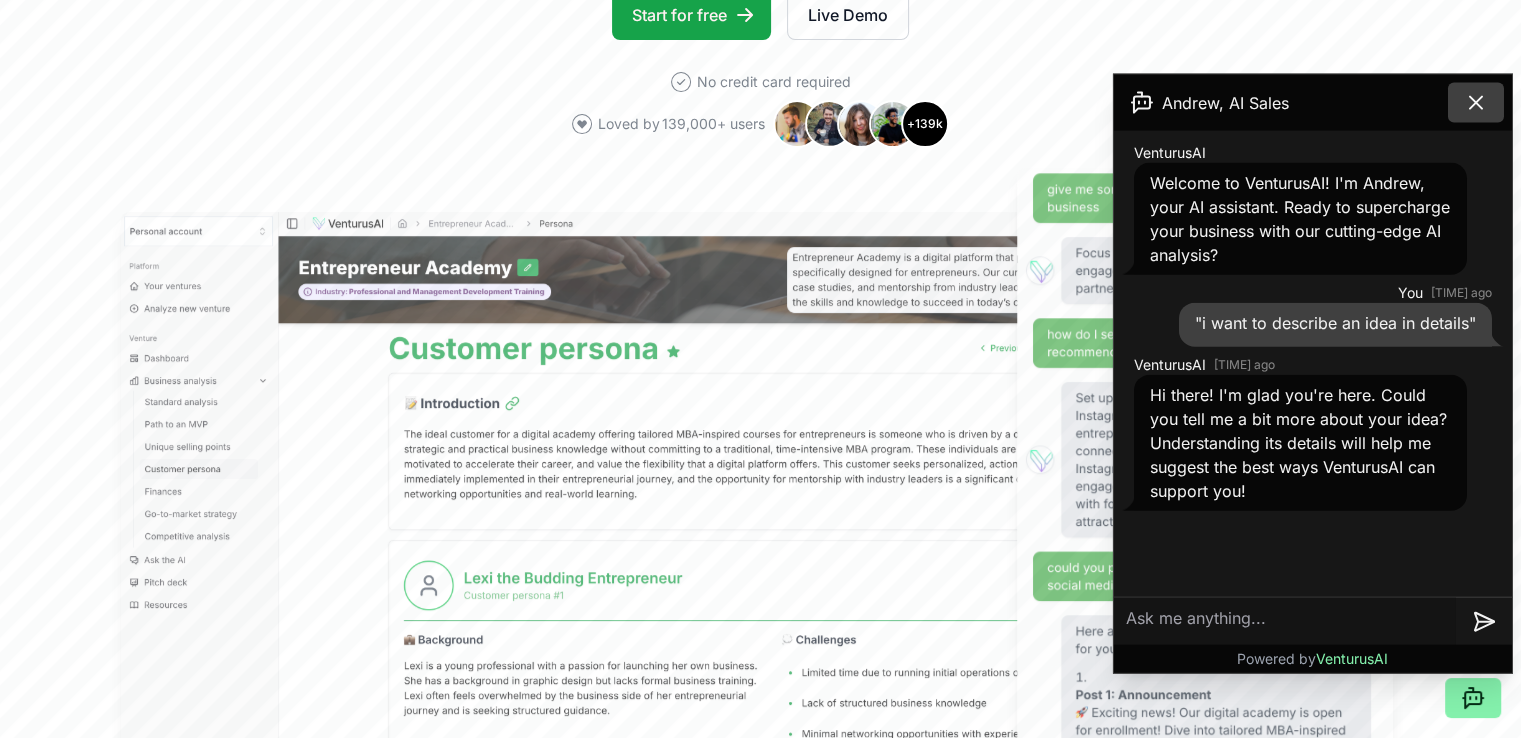 click 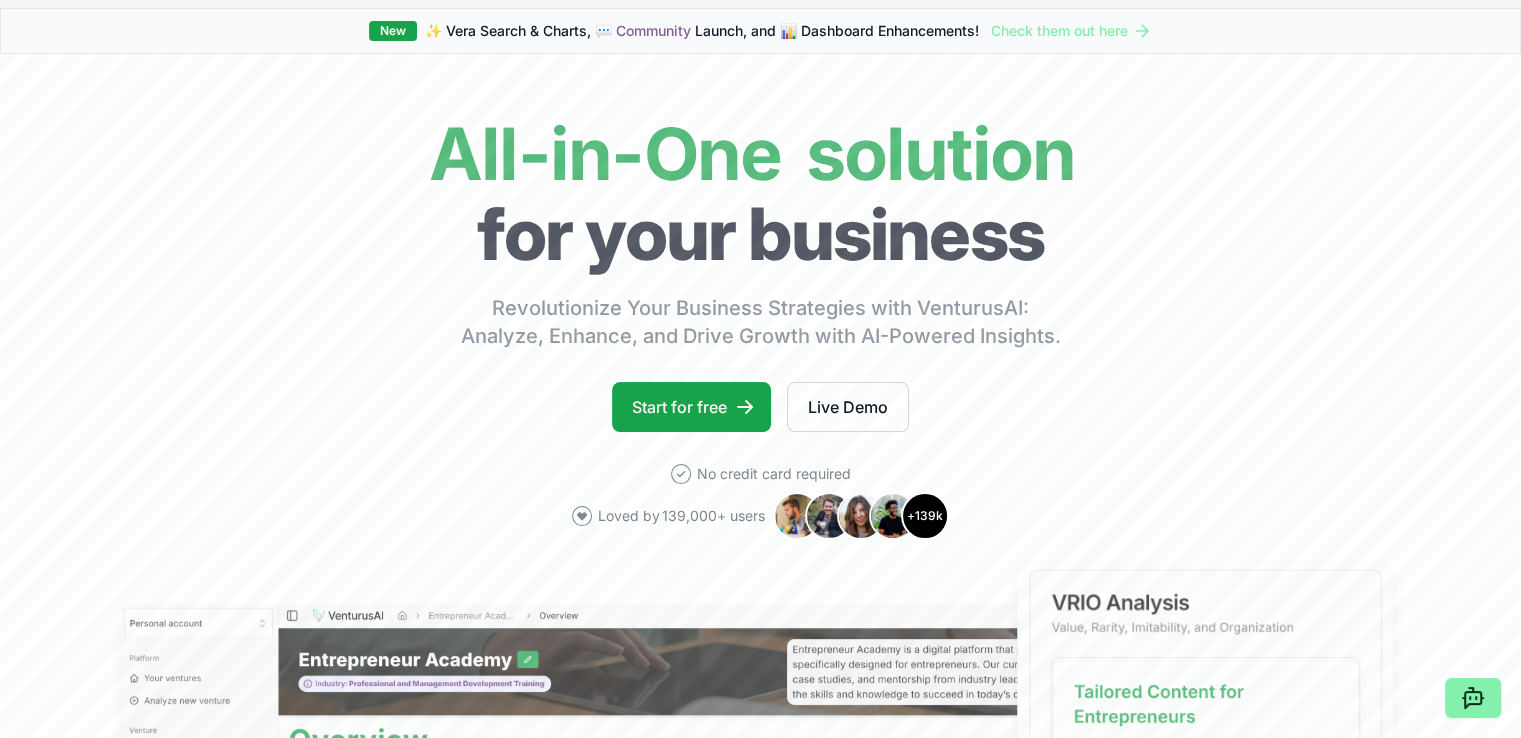 scroll, scrollTop: 0, scrollLeft: 0, axis: both 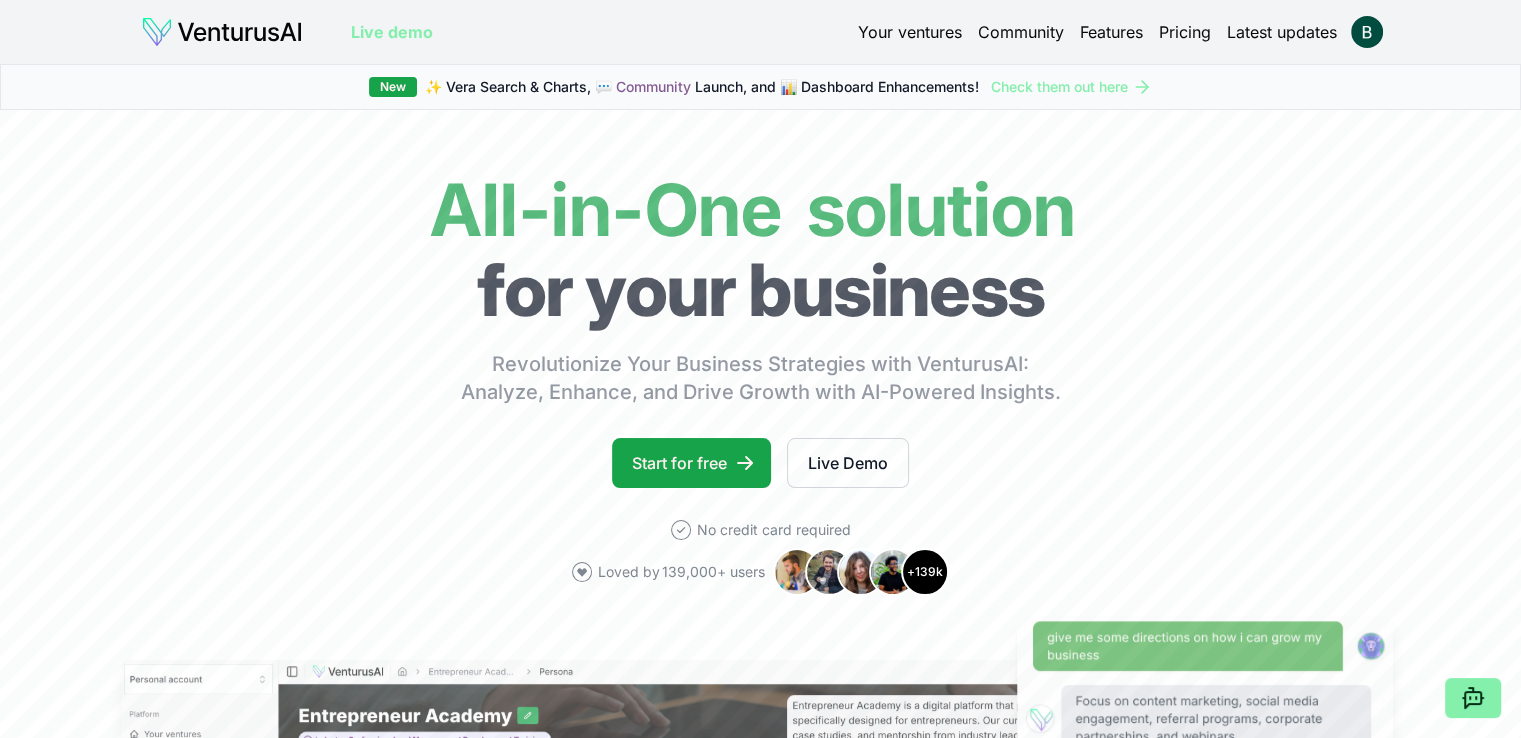click on "Your ventures" at bounding box center [910, 32] 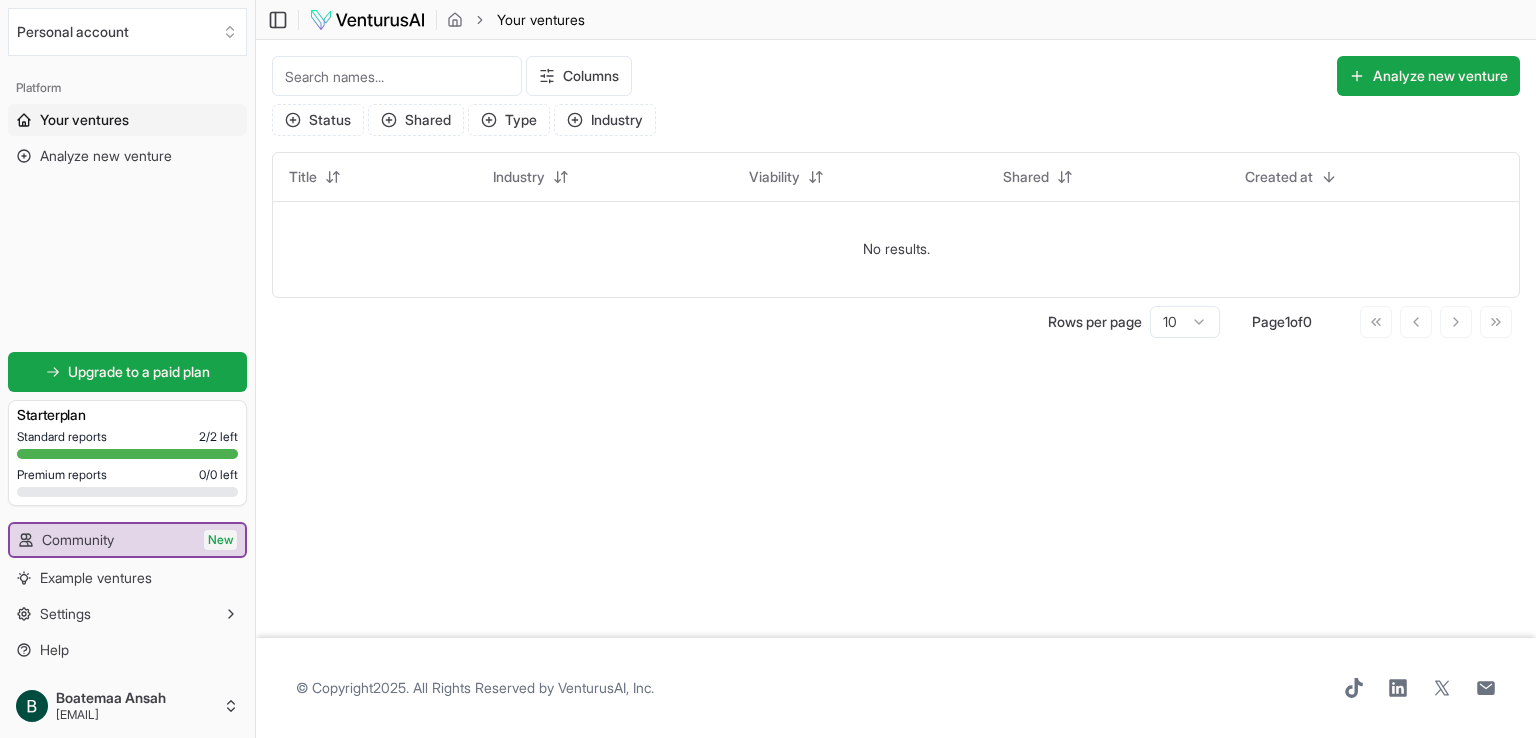 click on "Your ventures" at bounding box center (541, 20) 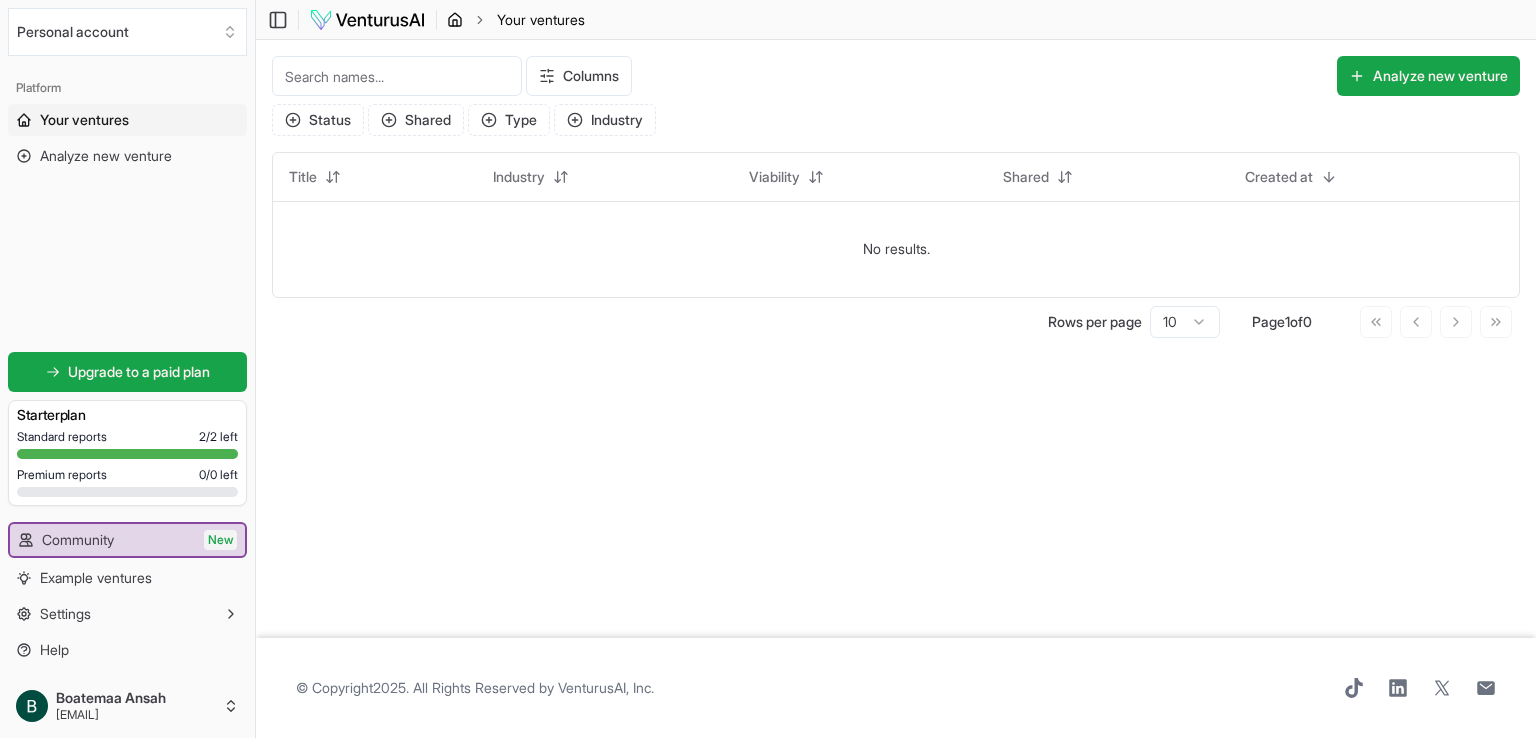click 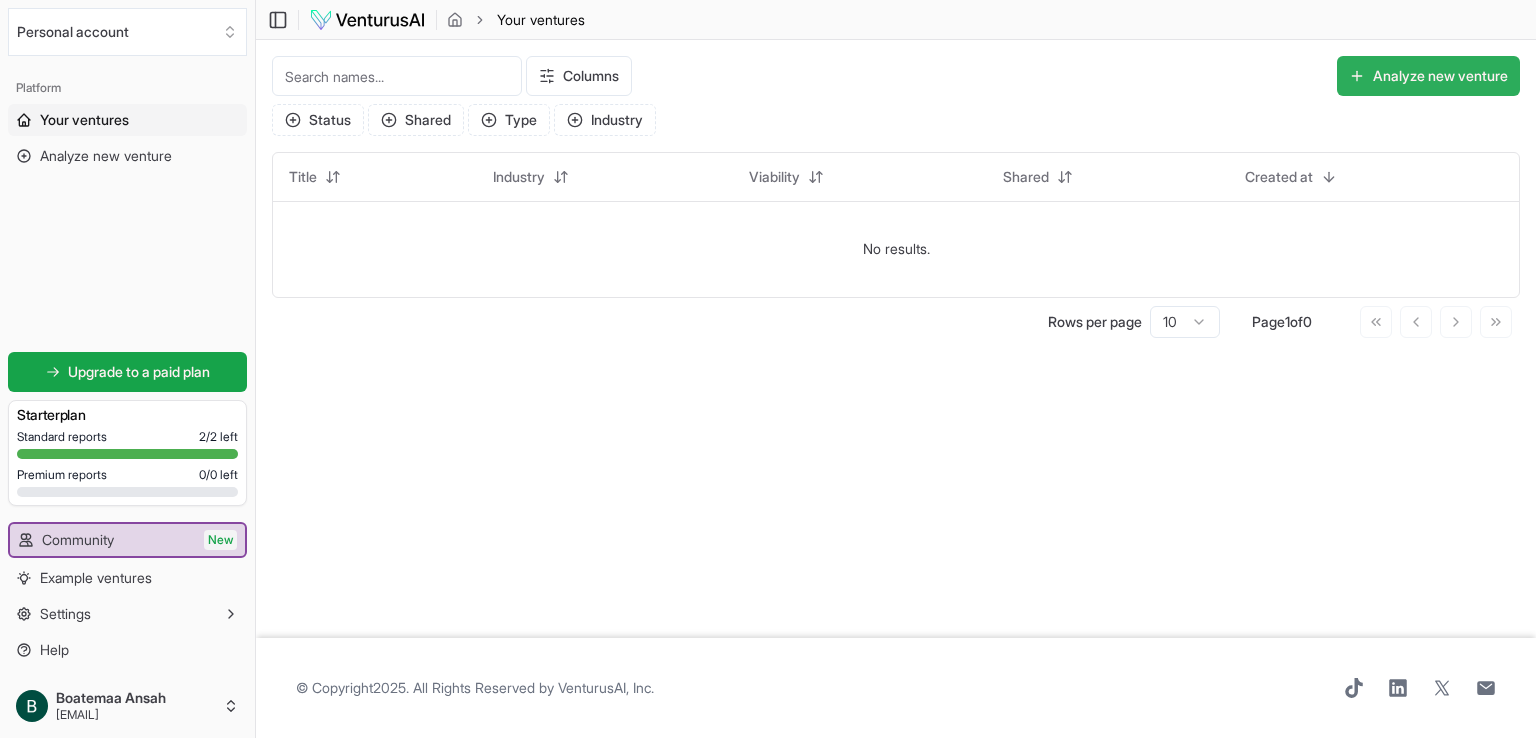 click on "Analyze new venture" at bounding box center (1428, 76) 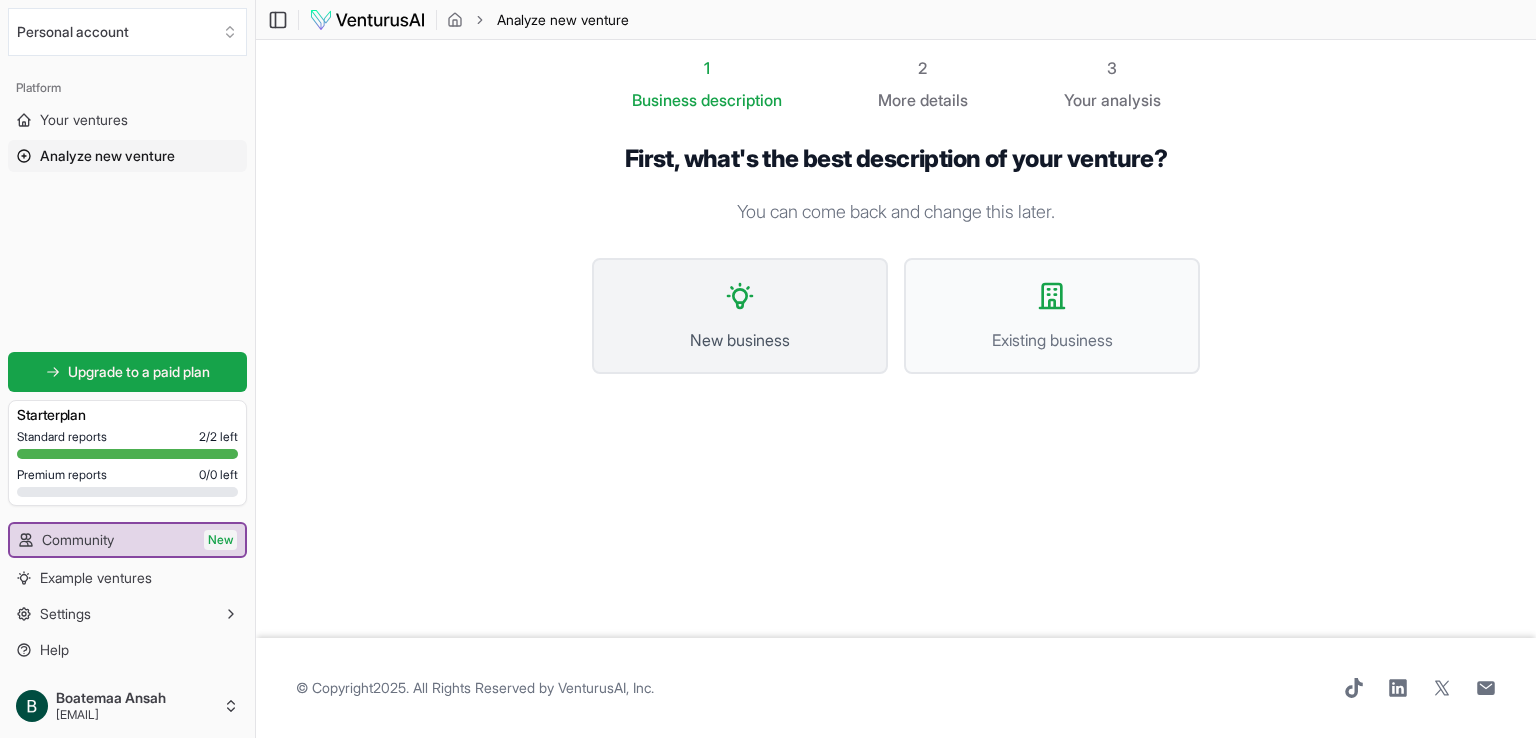 click on "New business" at bounding box center [740, 316] 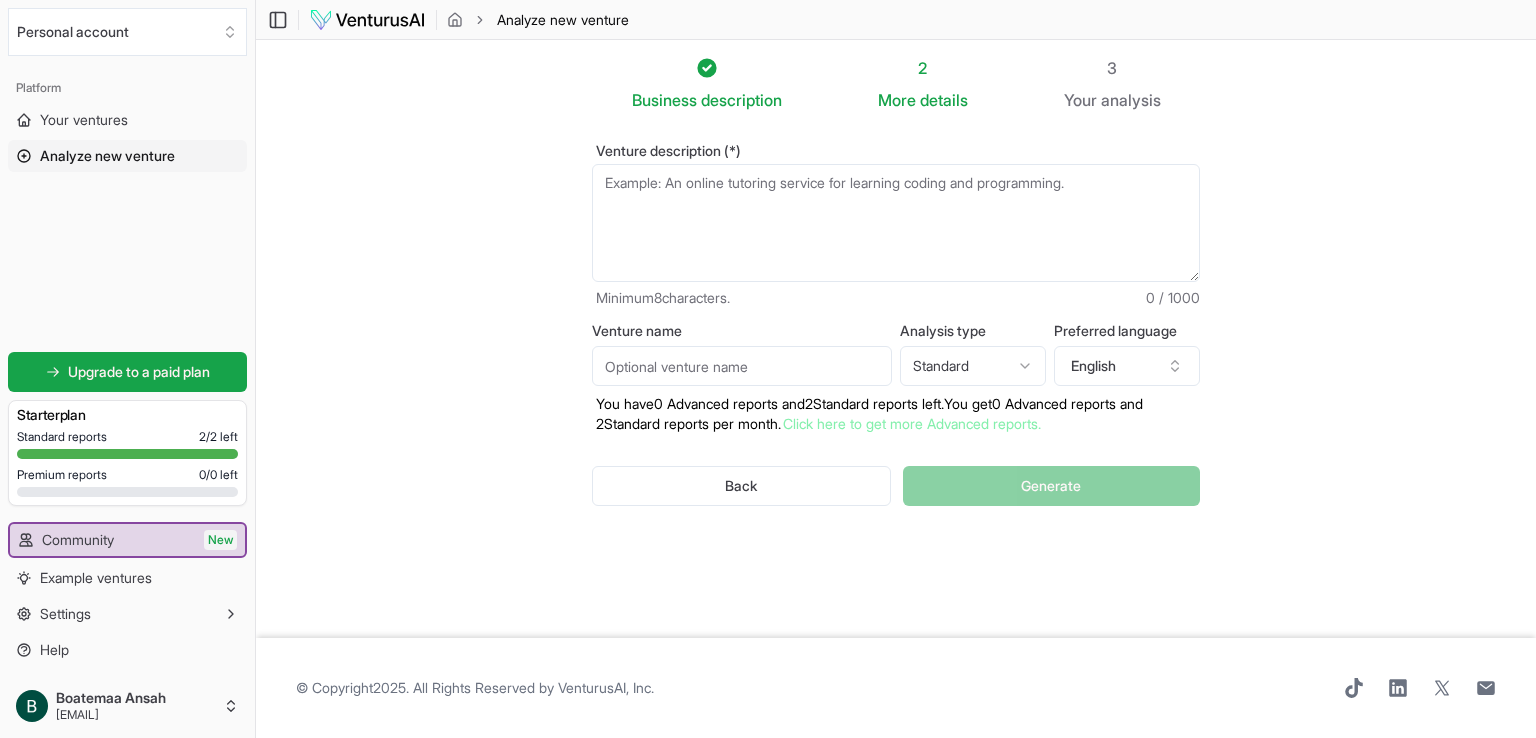 click on "Venture description (*)" at bounding box center (896, 223) 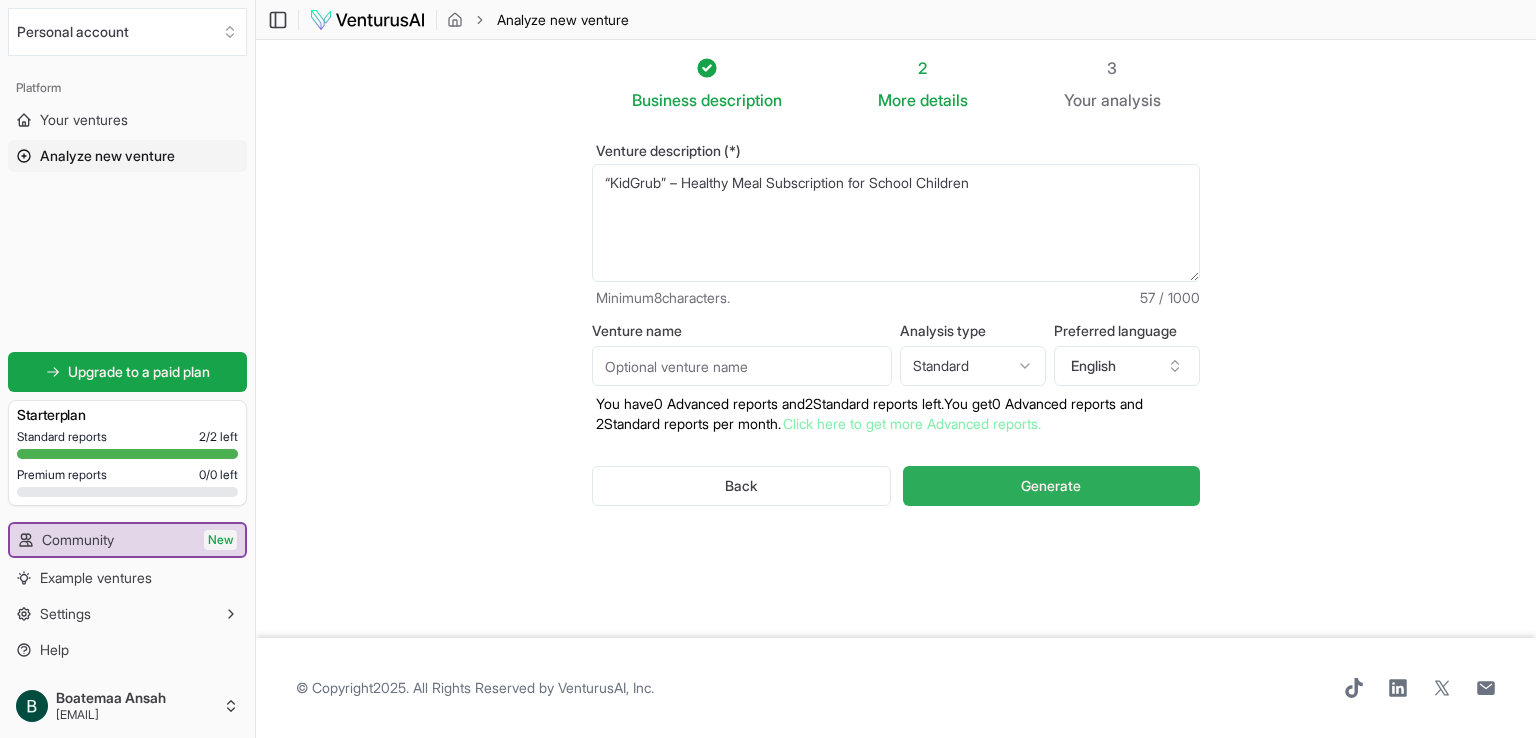 type on "“KidGrub” – Healthy Meal Subscription for School Children" 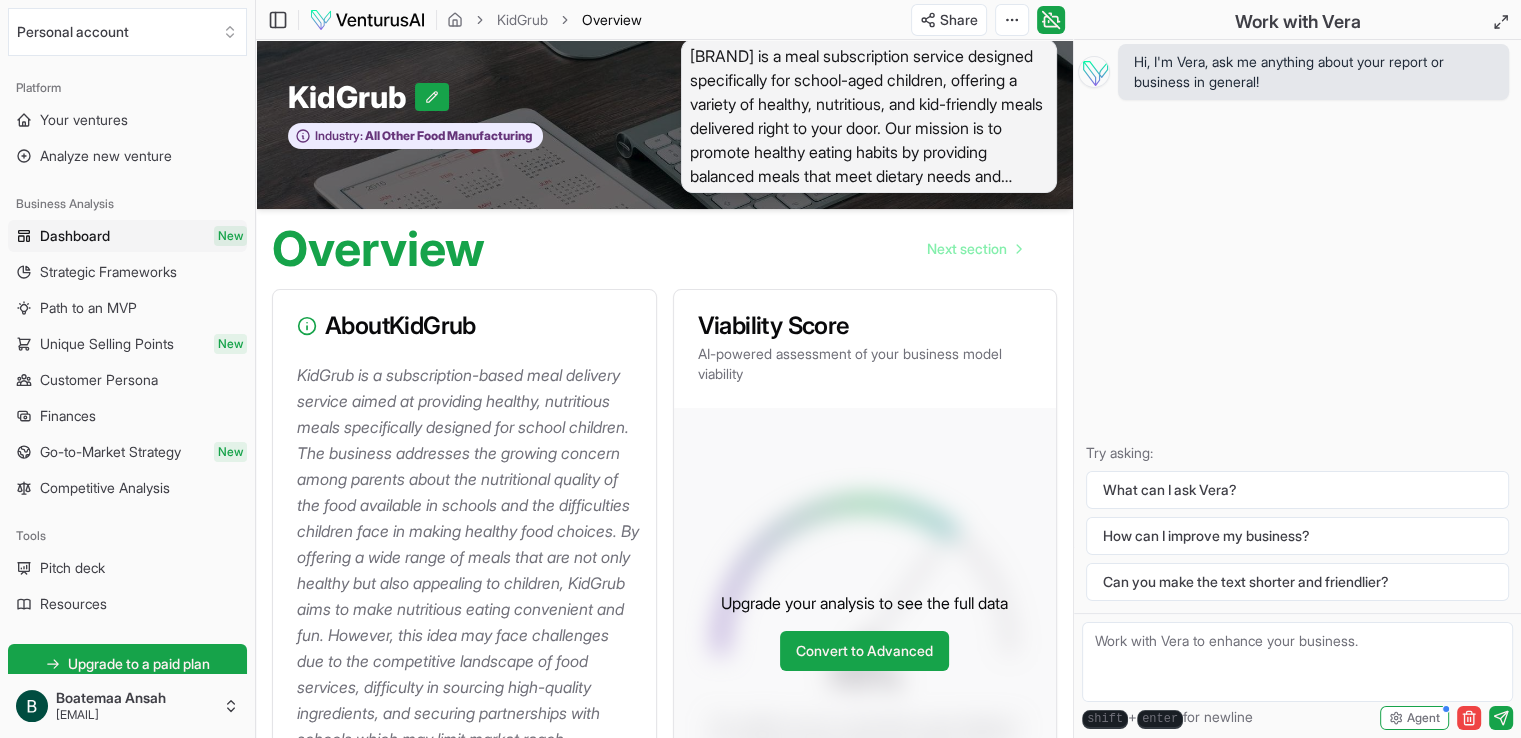 scroll, scrollTop: 6, scrollLeft: 0, axis: vertical 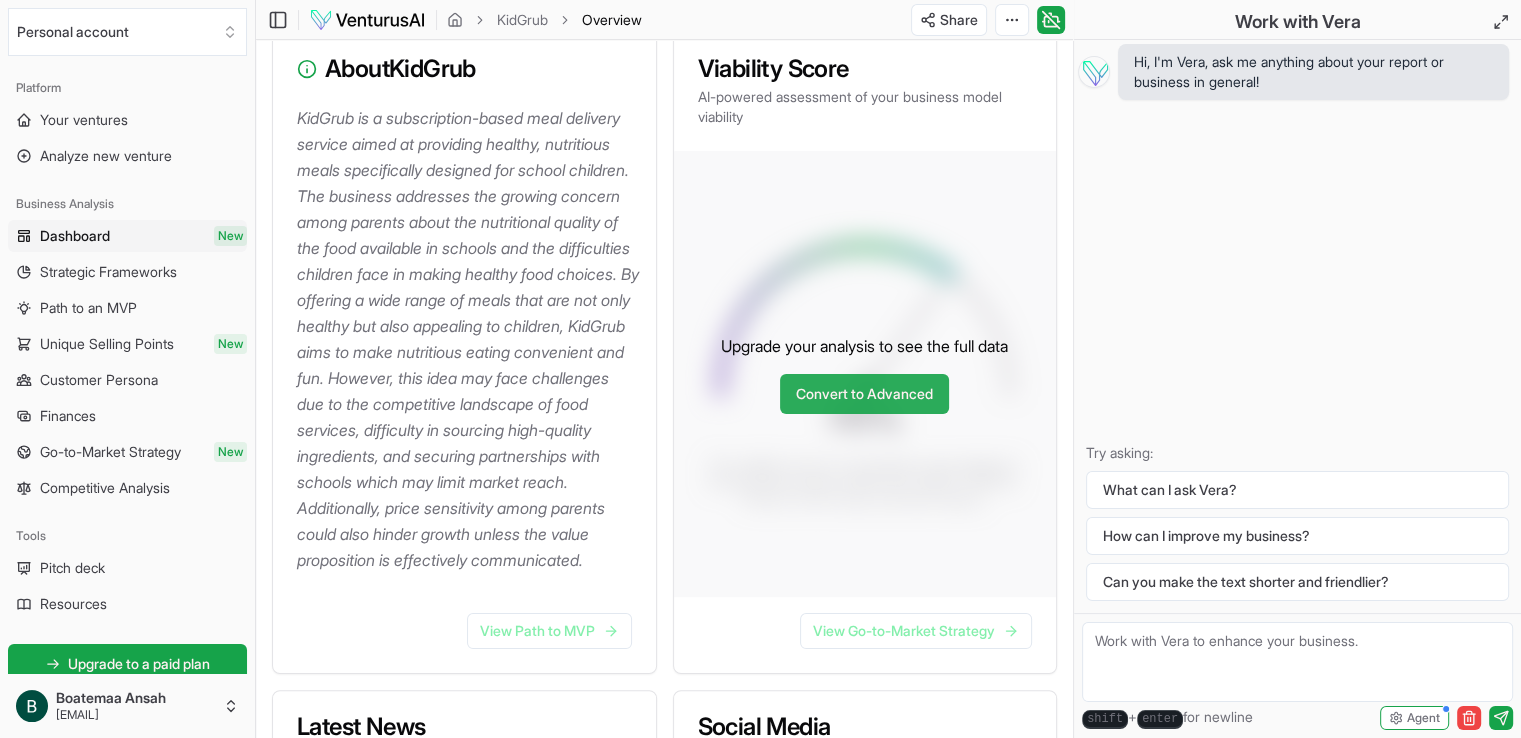 click on "Convert to Advanced" at bounding box center (864, 394) 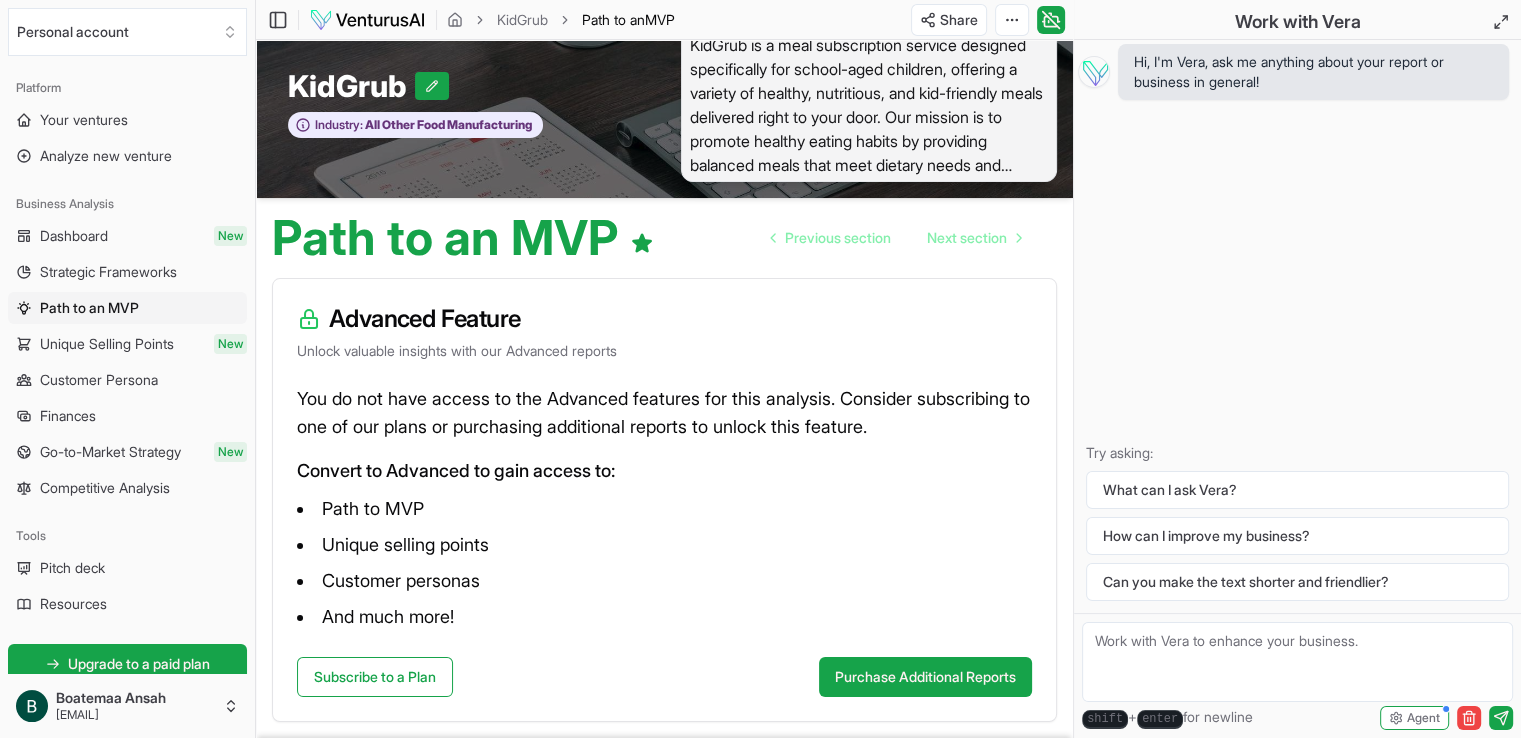 scroll, scrollTop: 0, scrollLeft: 0, axis: both 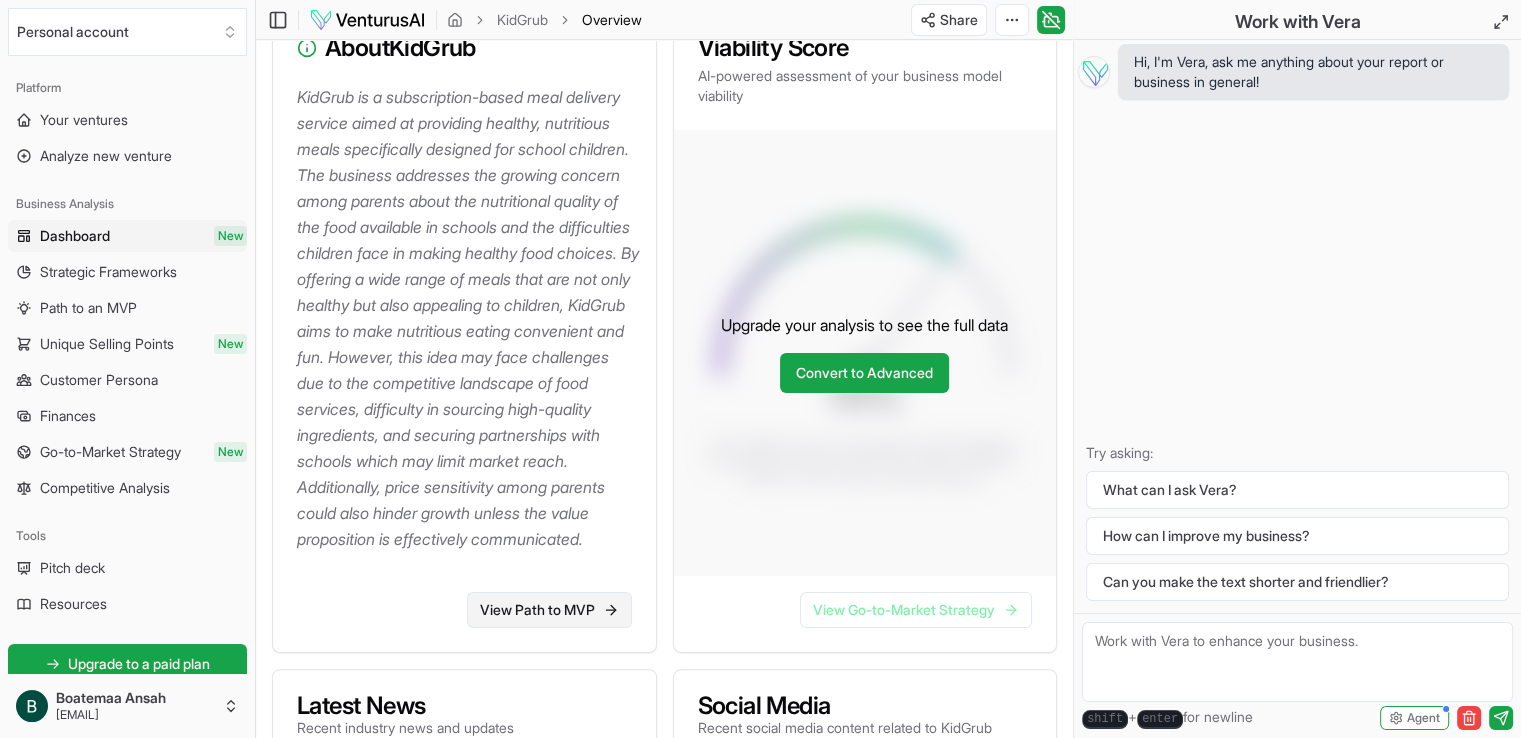 click on "View Path to MVP" at bounding box center (549, 610) 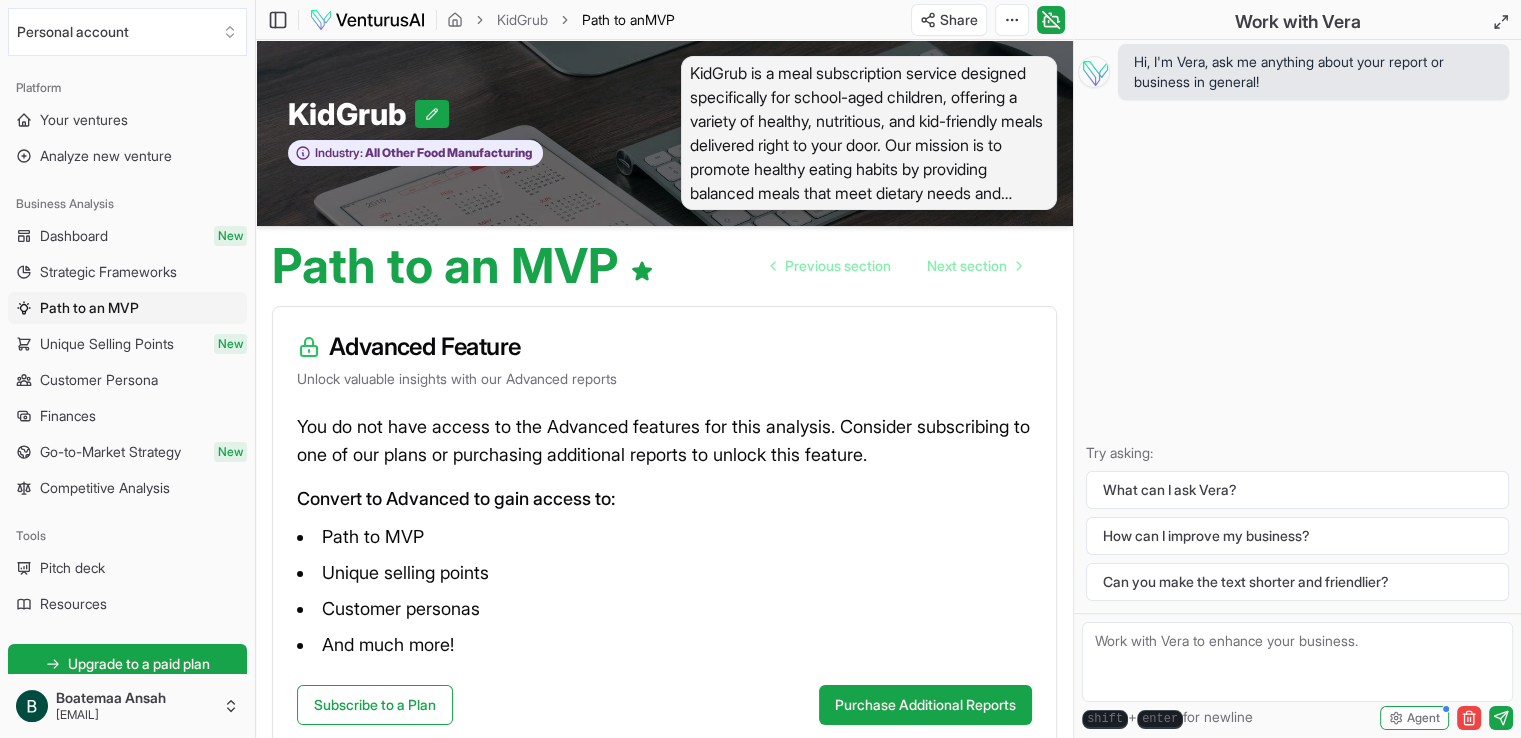 scroll, scrollTop: 0, scrollLeft: 0, axis: both 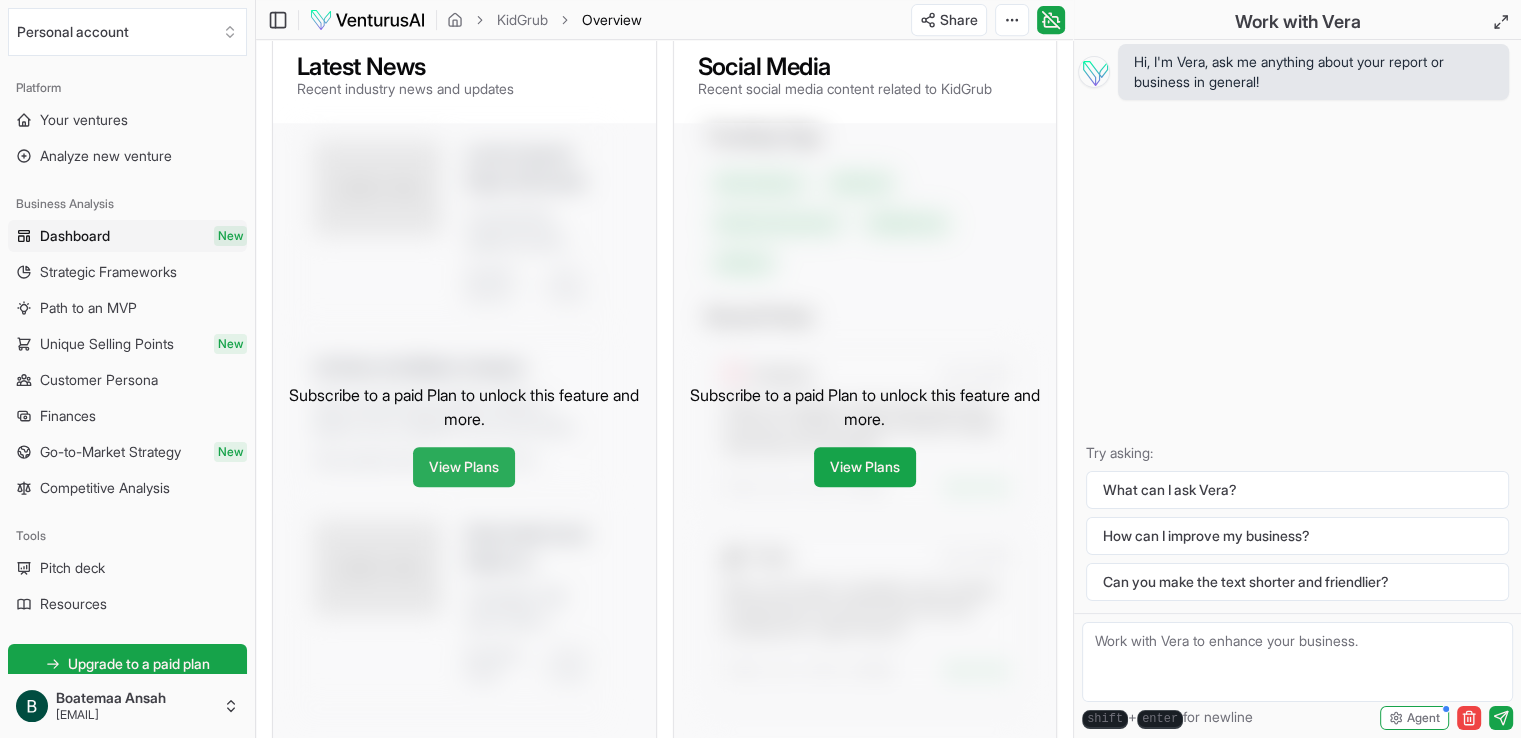 click on "View Plans" at bounding box center (464, 467) 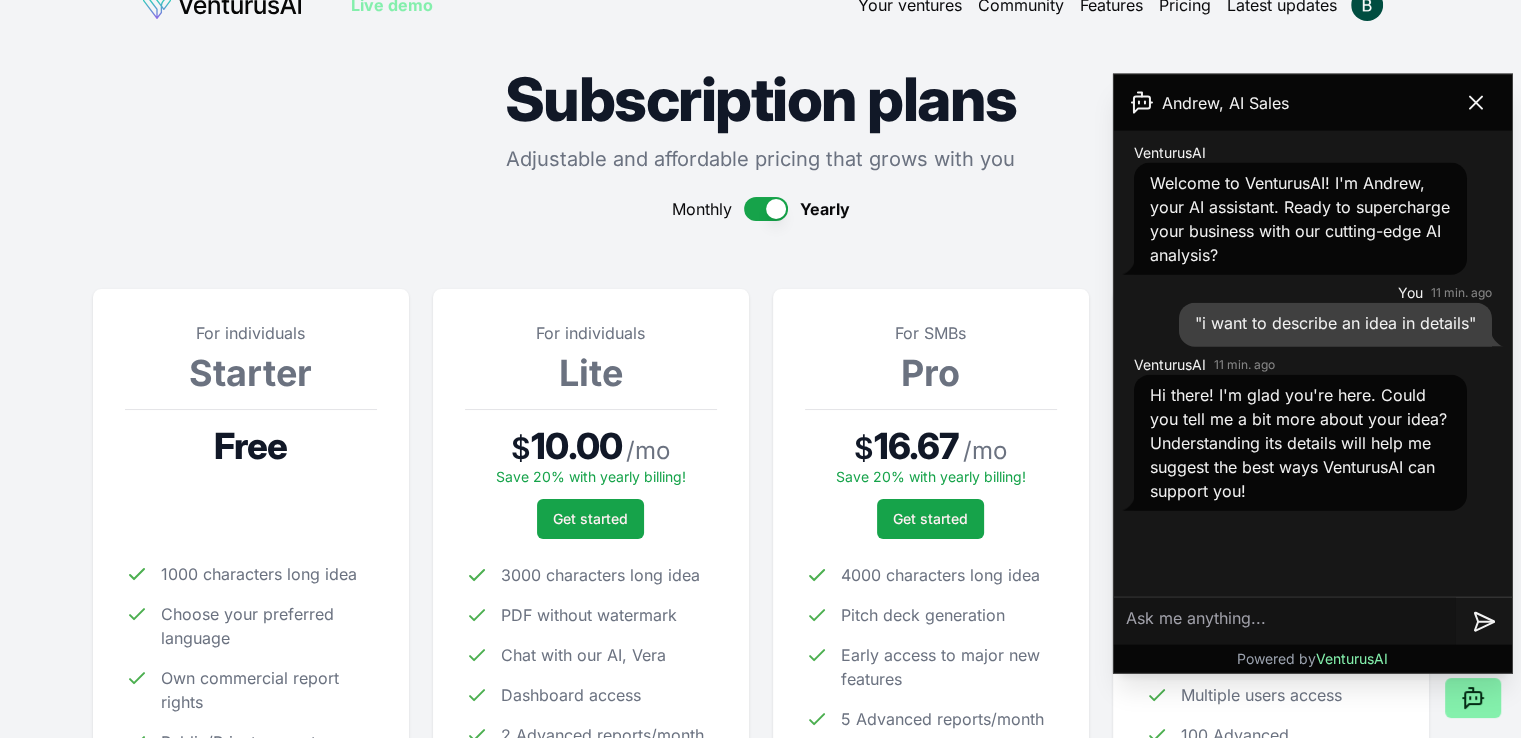 scroll, scrollTop: 0, scrollLeft: 0, axis: both 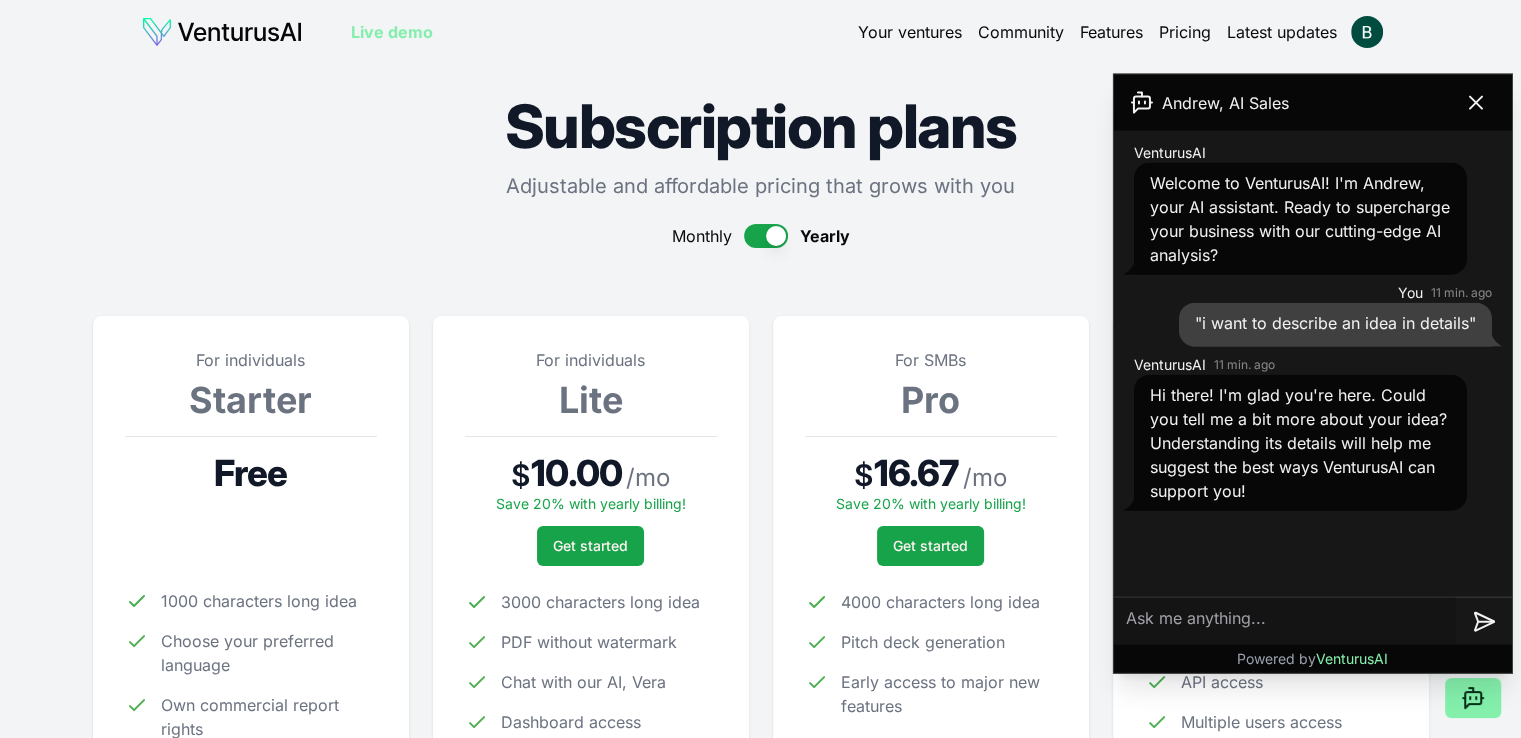 click at bounding box center [251, 509] 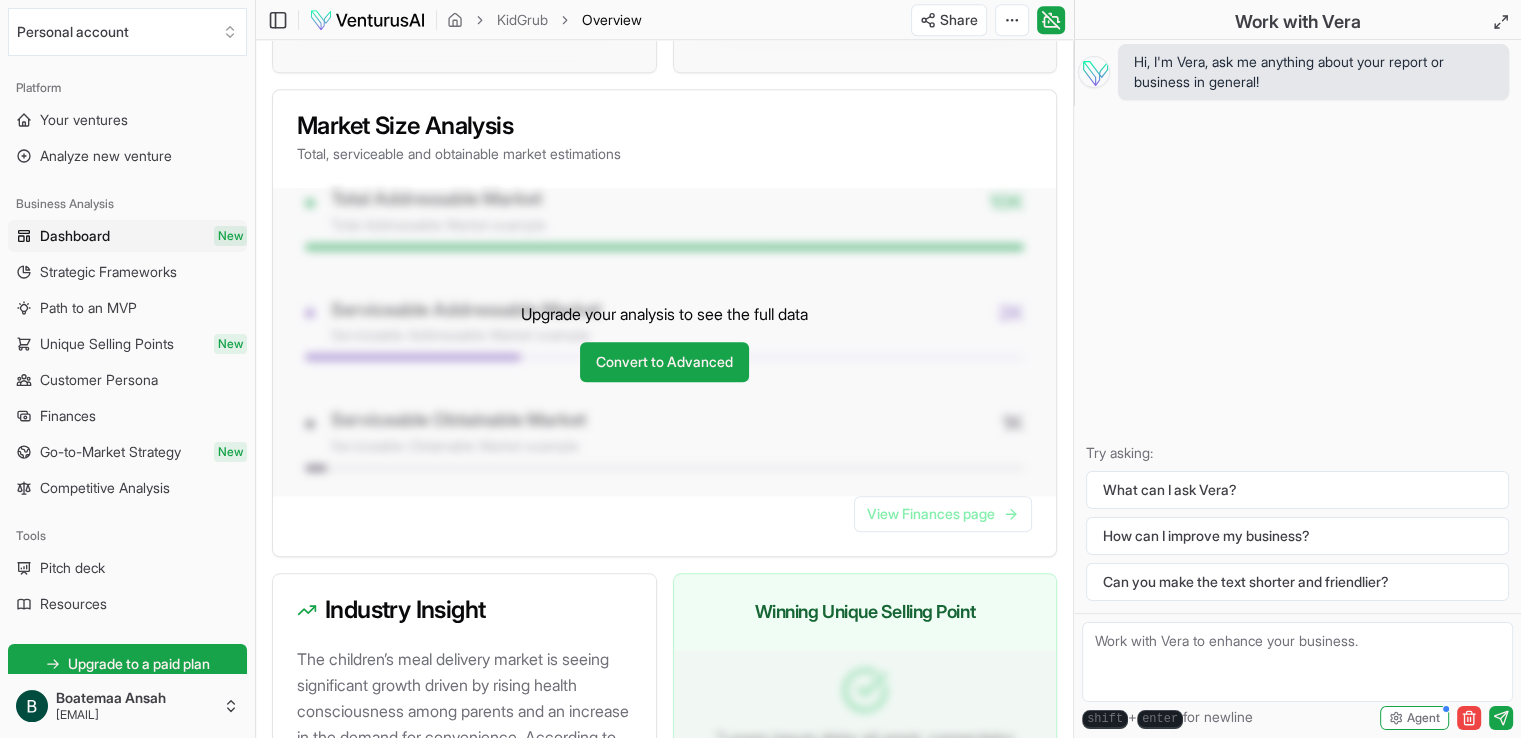 scroll, scrollTop: 1610, scrollLeft: 0, axis: vertical 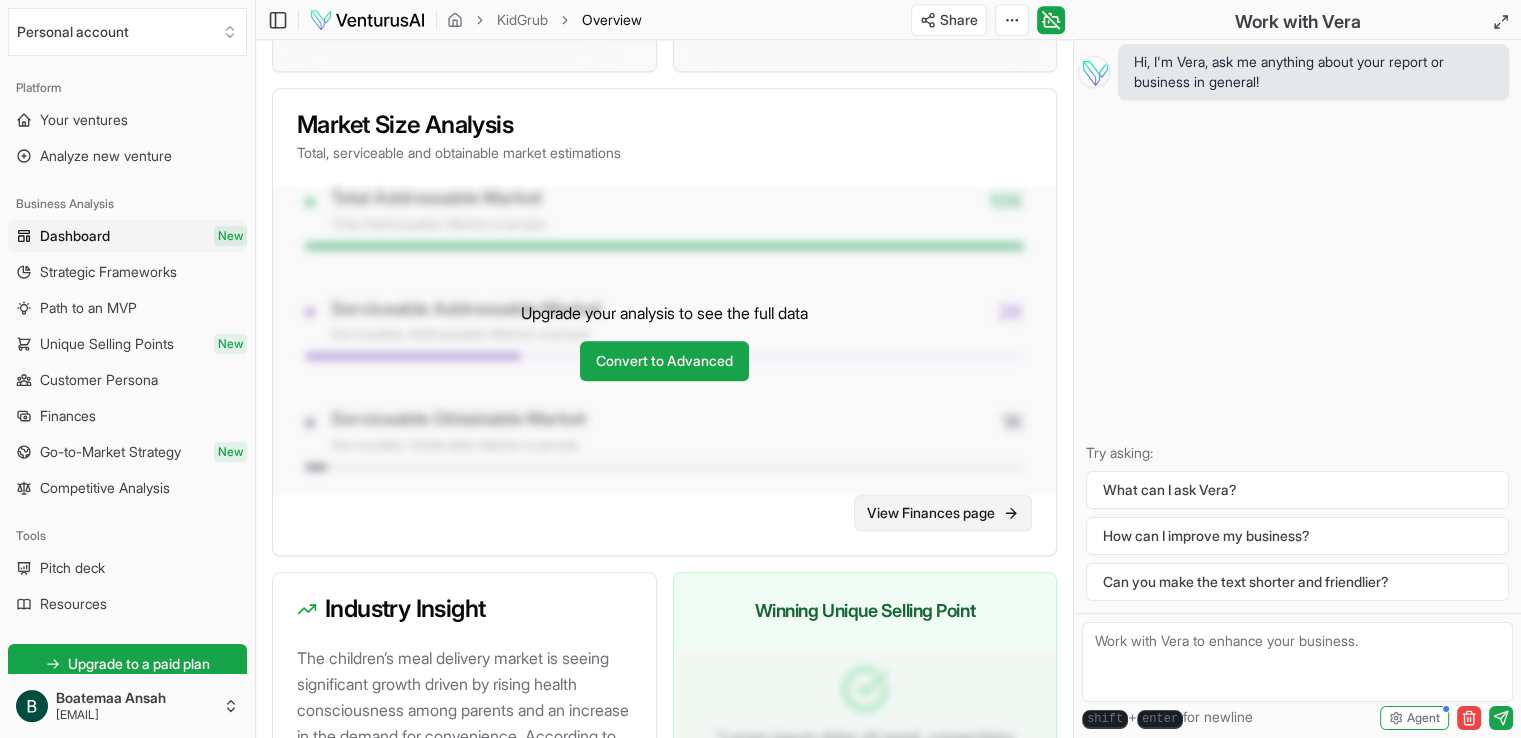 click on "View Finances page" at bounding box center (943, 513) 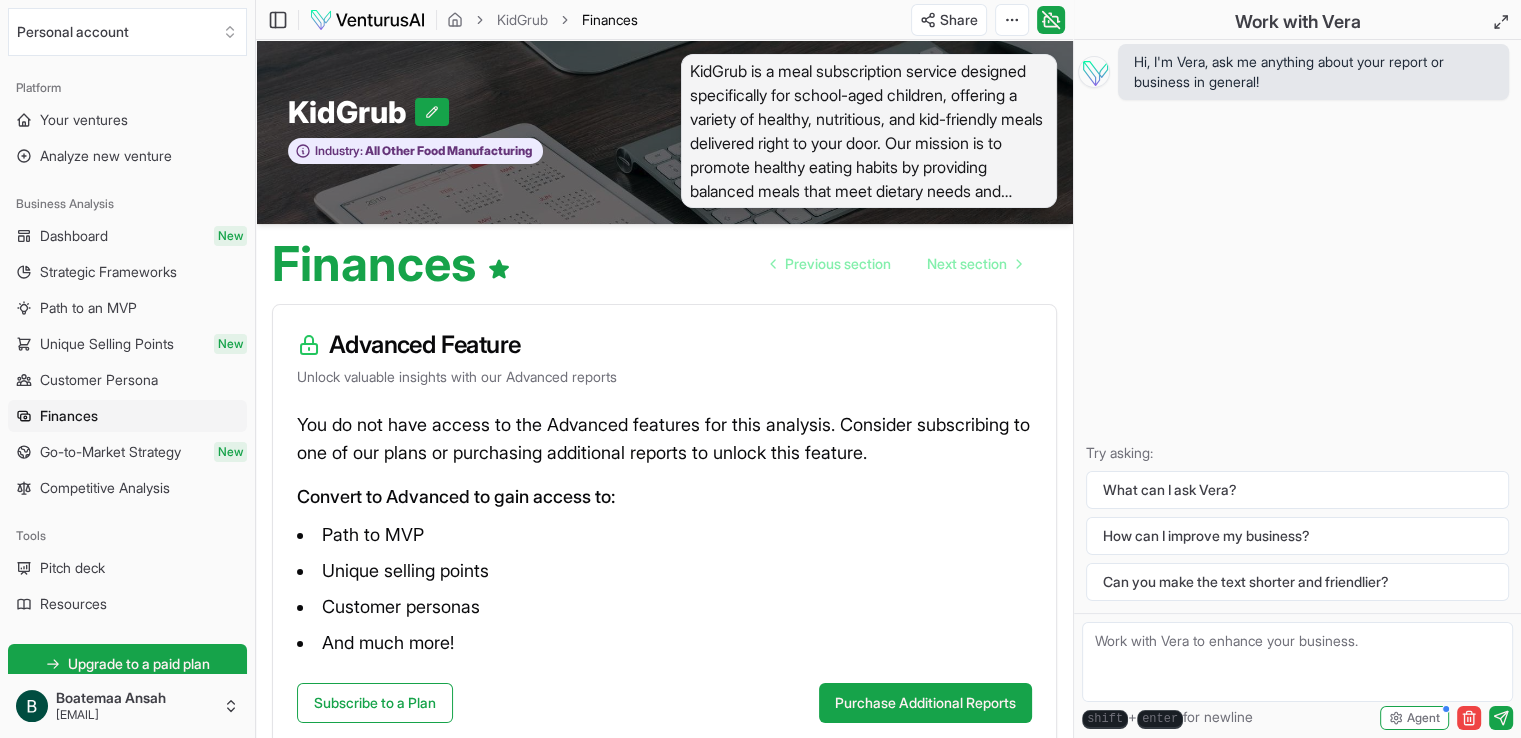 scroll, scrollTop: 0, scrollLeft: 0, axis: both 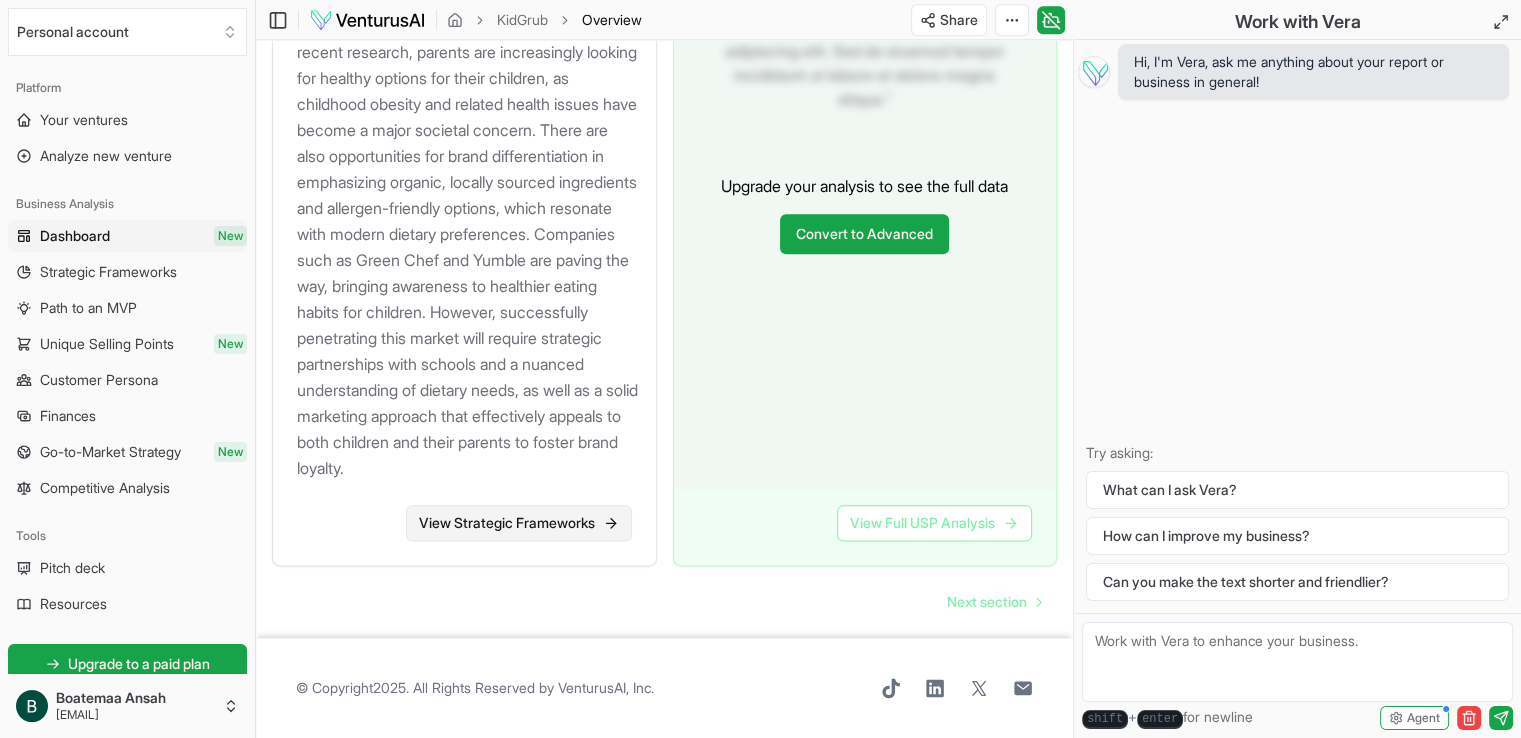 click on "View Strategic Frameworks" at bounding box center (519, 523) 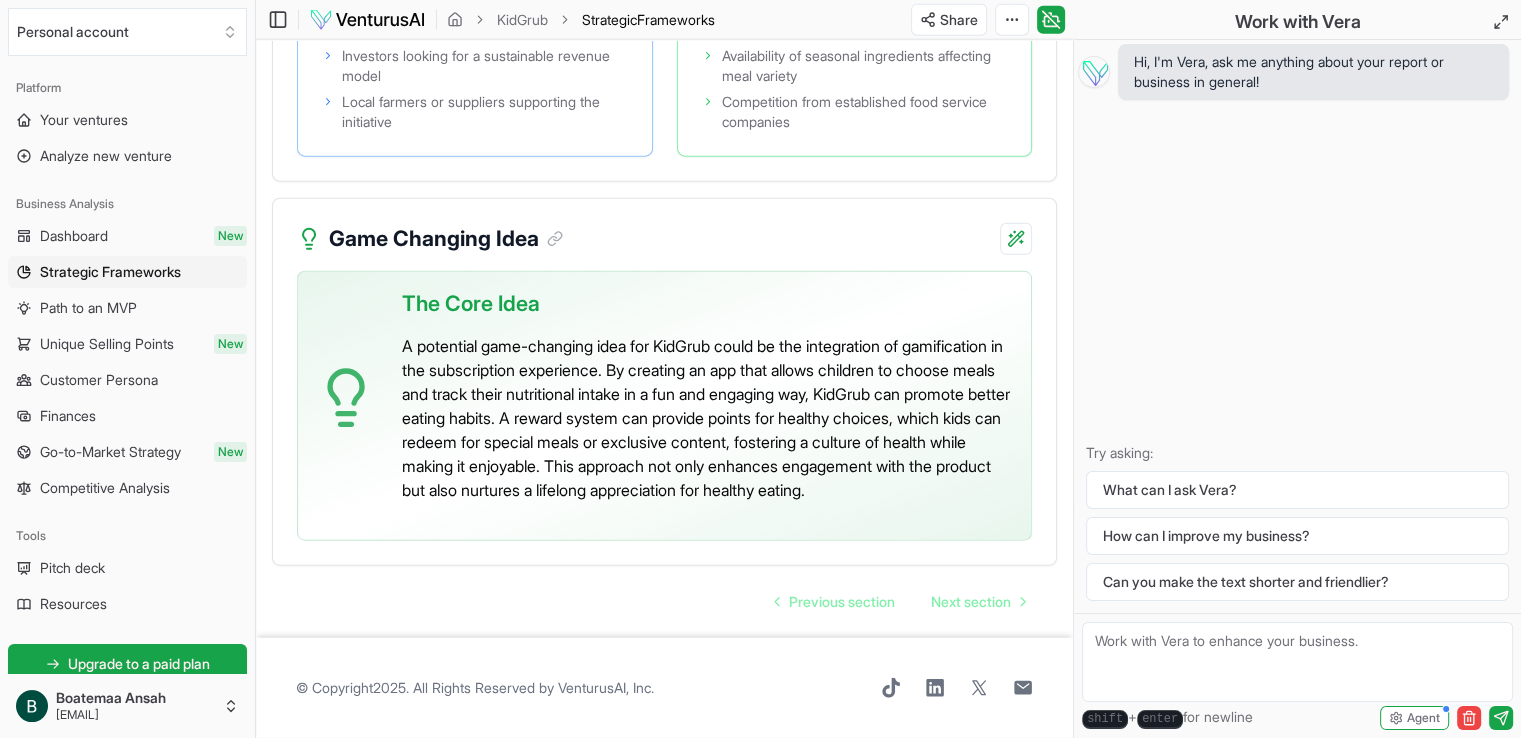 scroll, scrollTop: 4992, scrollLeft: 0, axis: vertical 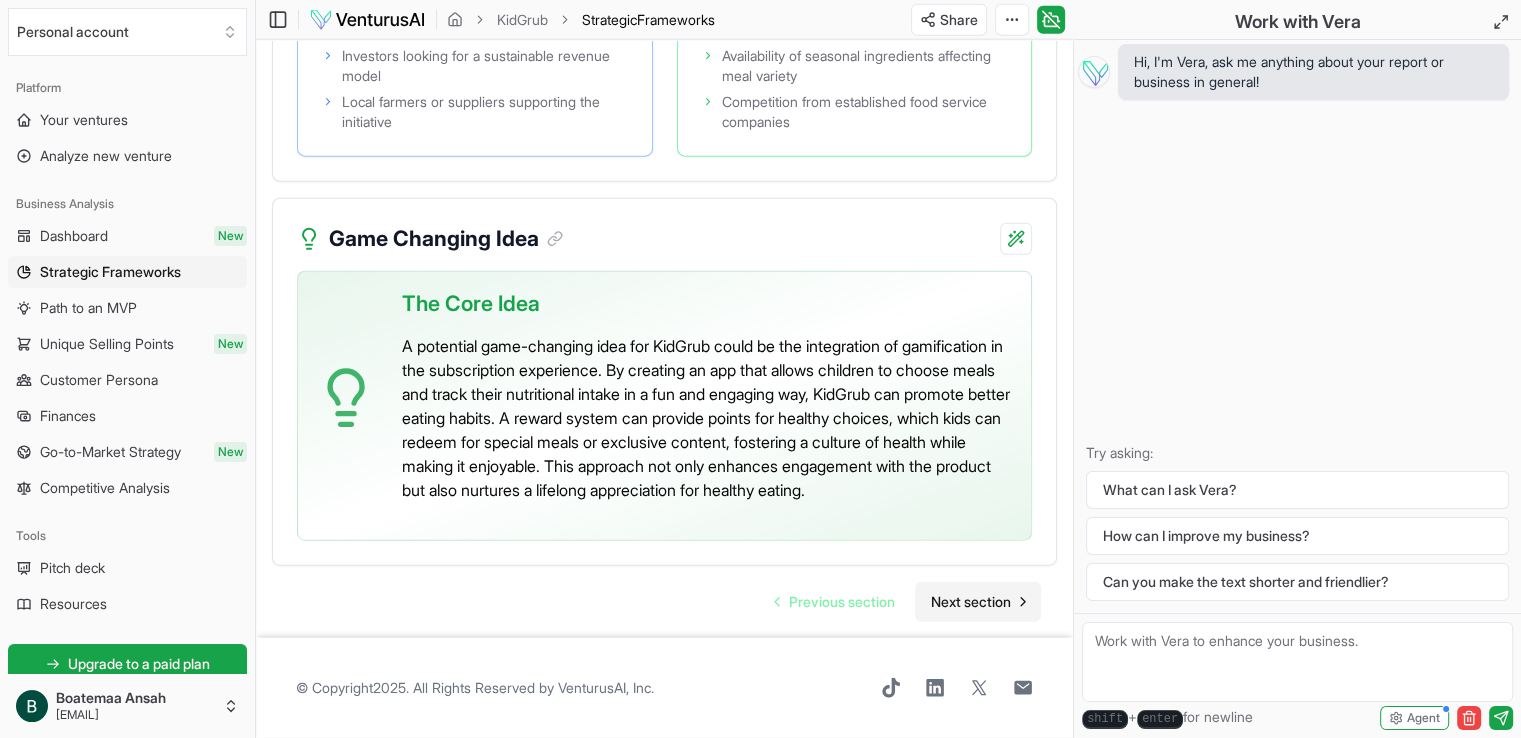 click on "Next section" at bounding box center [971, 602] 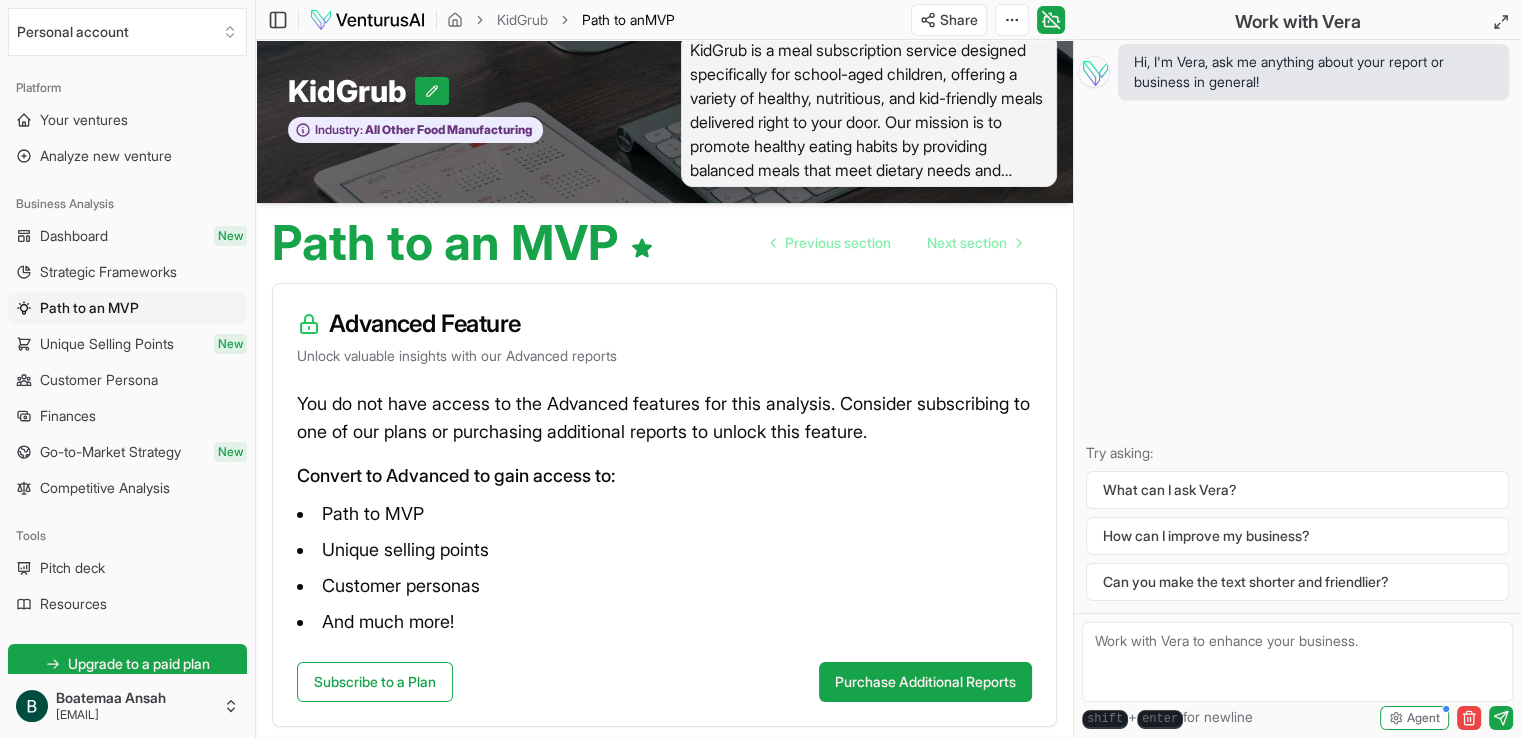 scroll, scrollTop: 0, scrollLeft: 0, axis: both 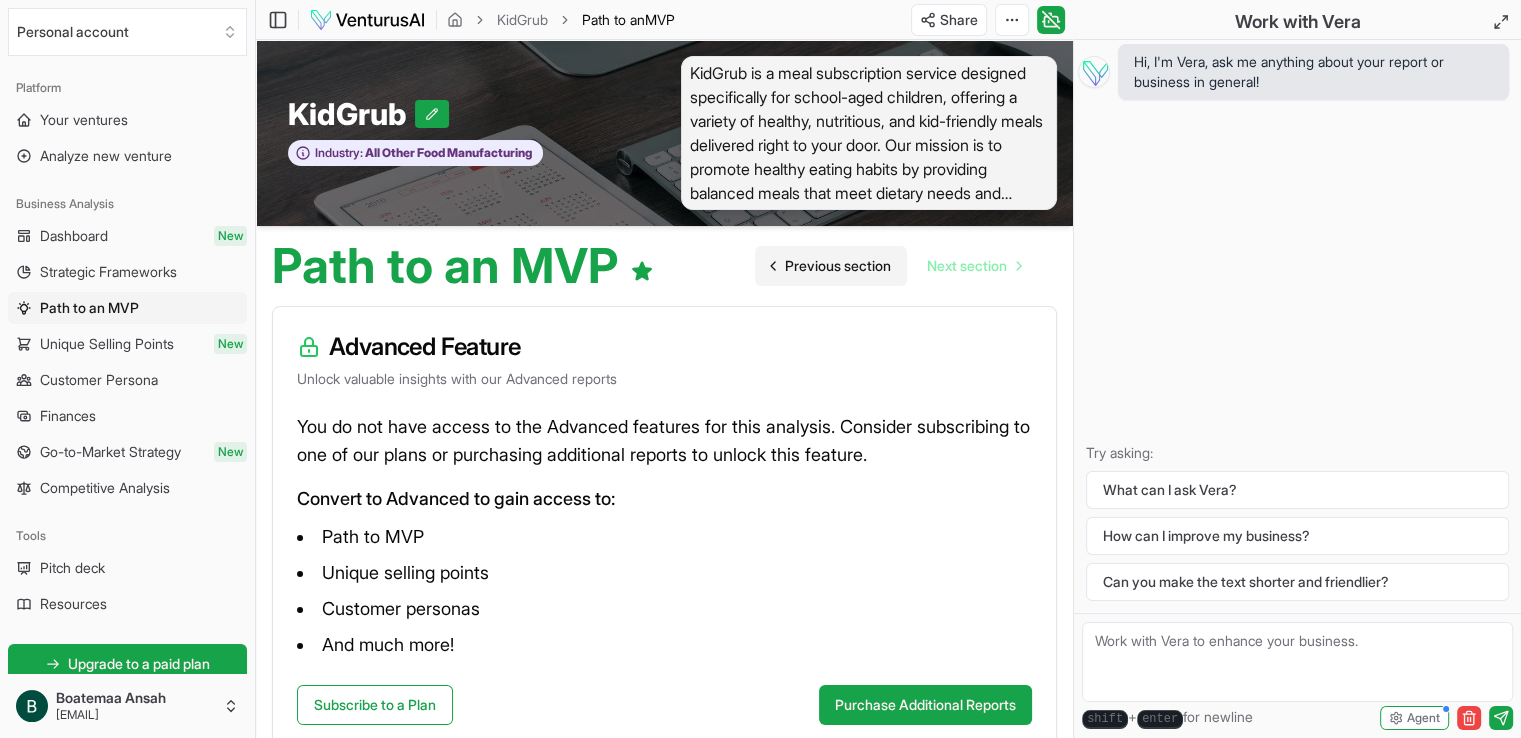 click on "Previous section" at bounding box center [838, 266] 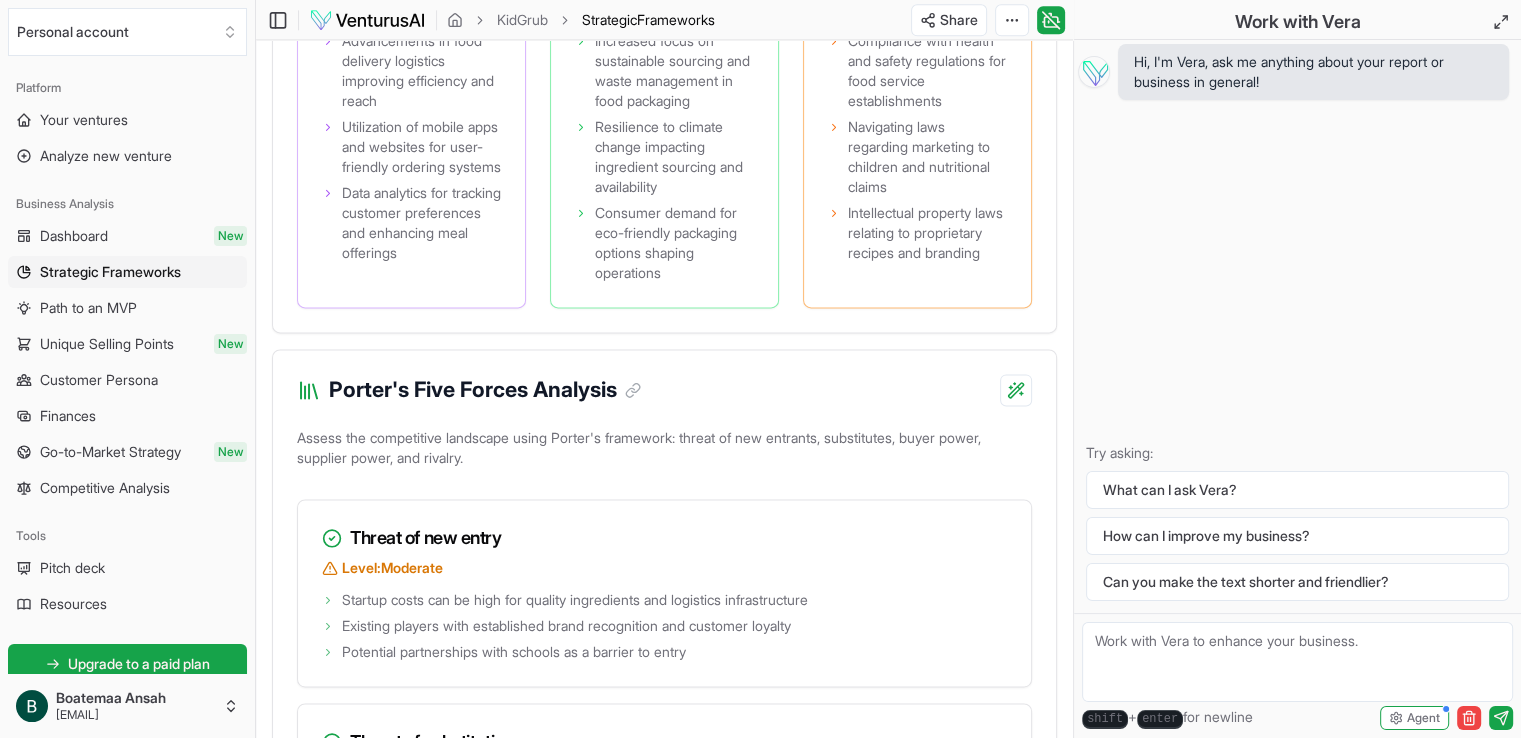 scroll, scrollTop: 2726, scrollLeft: 0, axis: vertical 